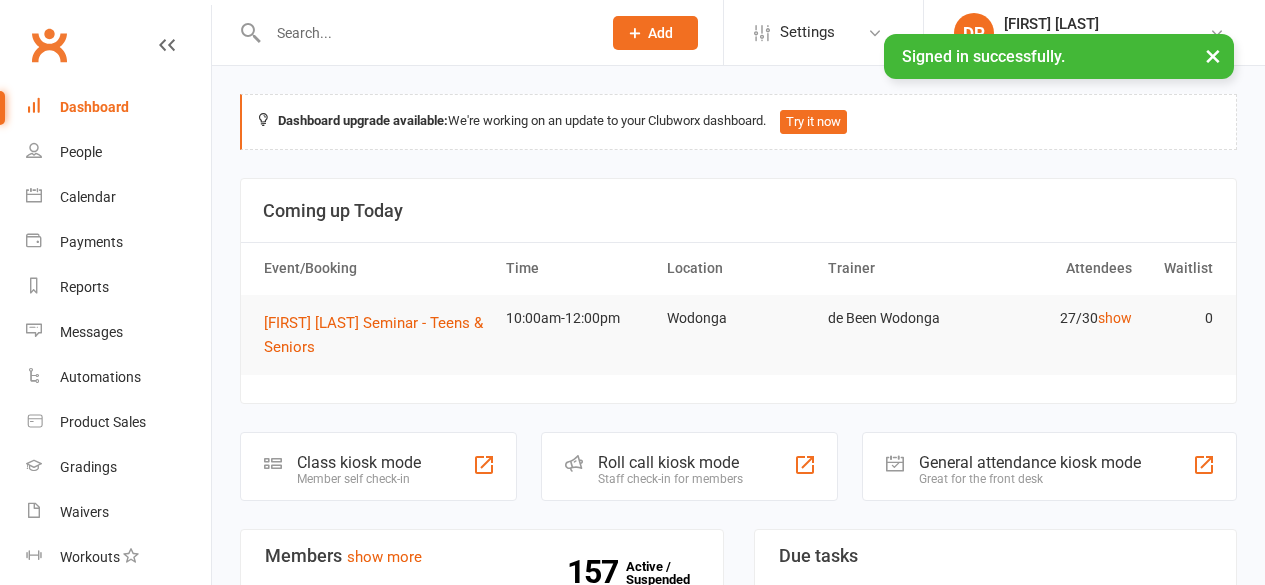 scroll, scrollTop: 0, scrollLeft: 0, axis: both 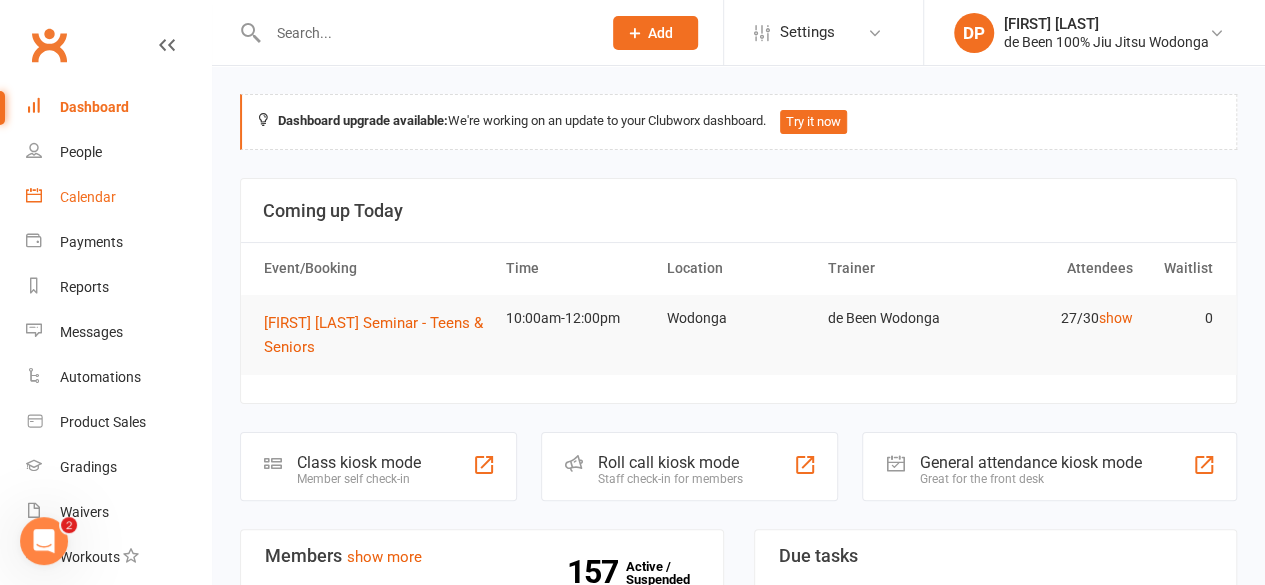click on "Calendar" at bounding box center (88, 197) 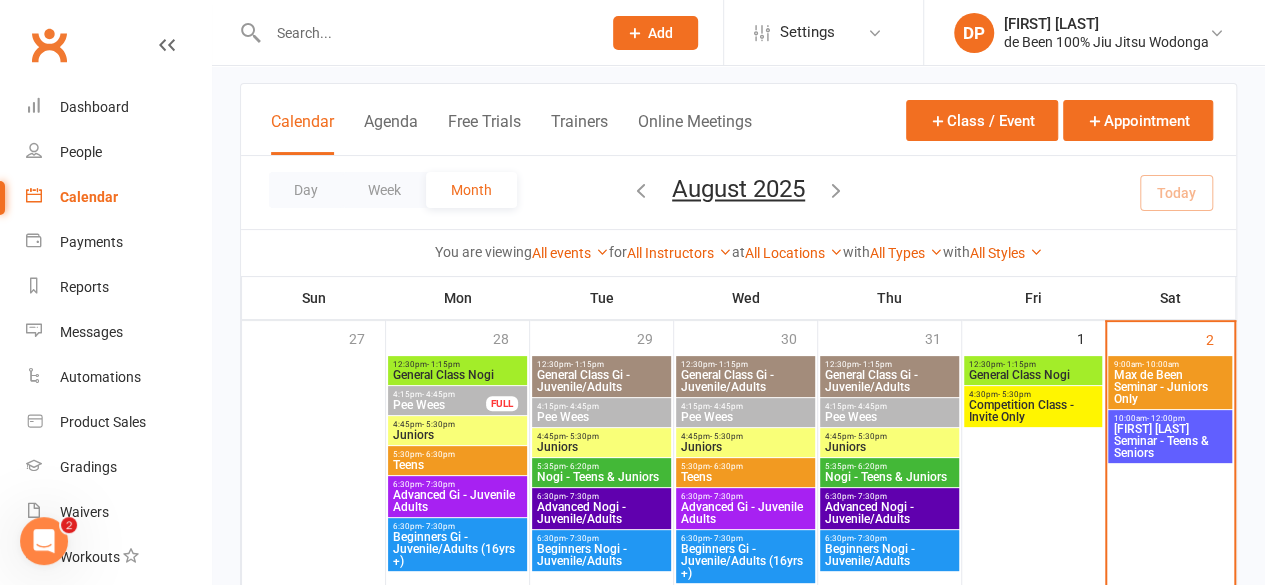 scroll, scrollTop: 98, scrollLeft: 0, axis: vertical 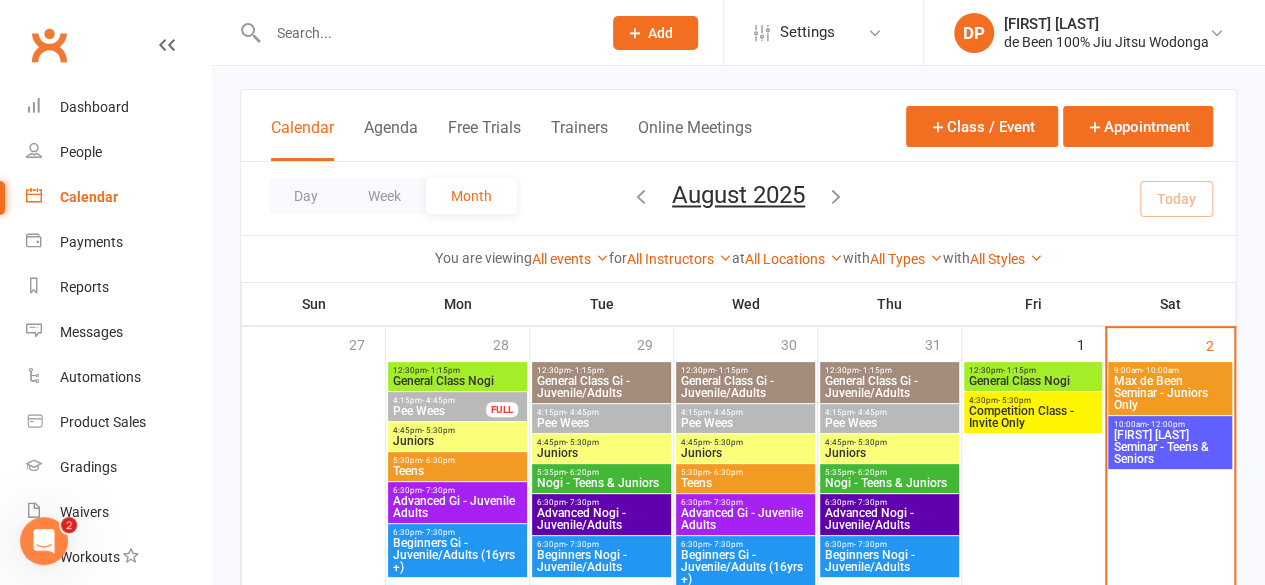 click on "[FIRST] [LAST] Seminar - Teens & Seniors" at bounding box center (1170, 447) 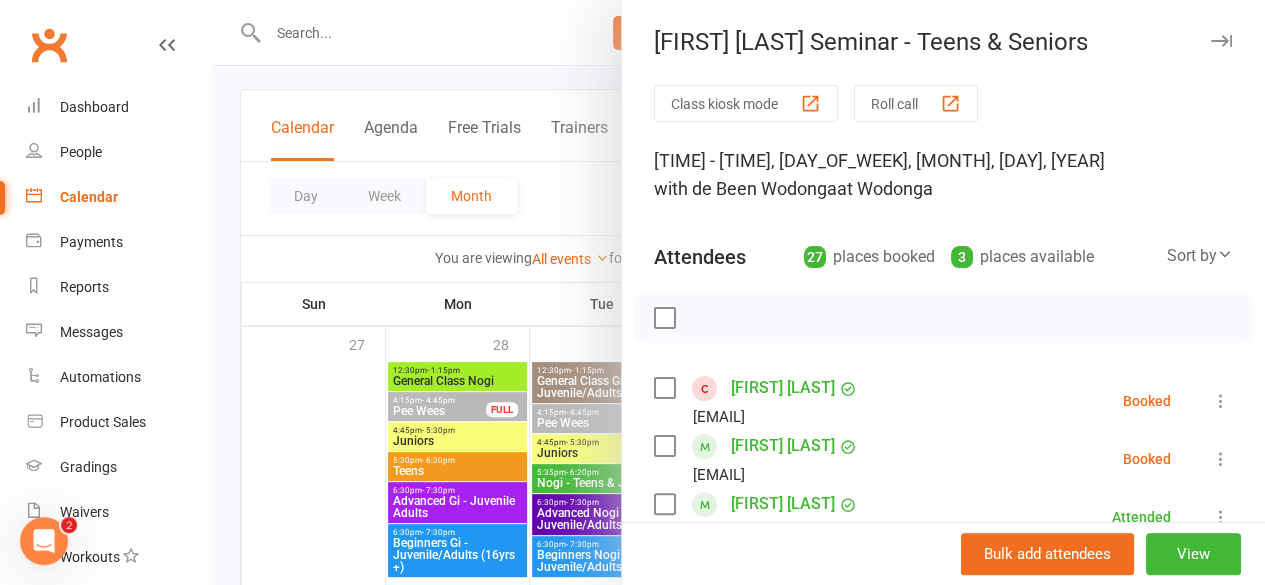 click at bounding box center [1221, 401] 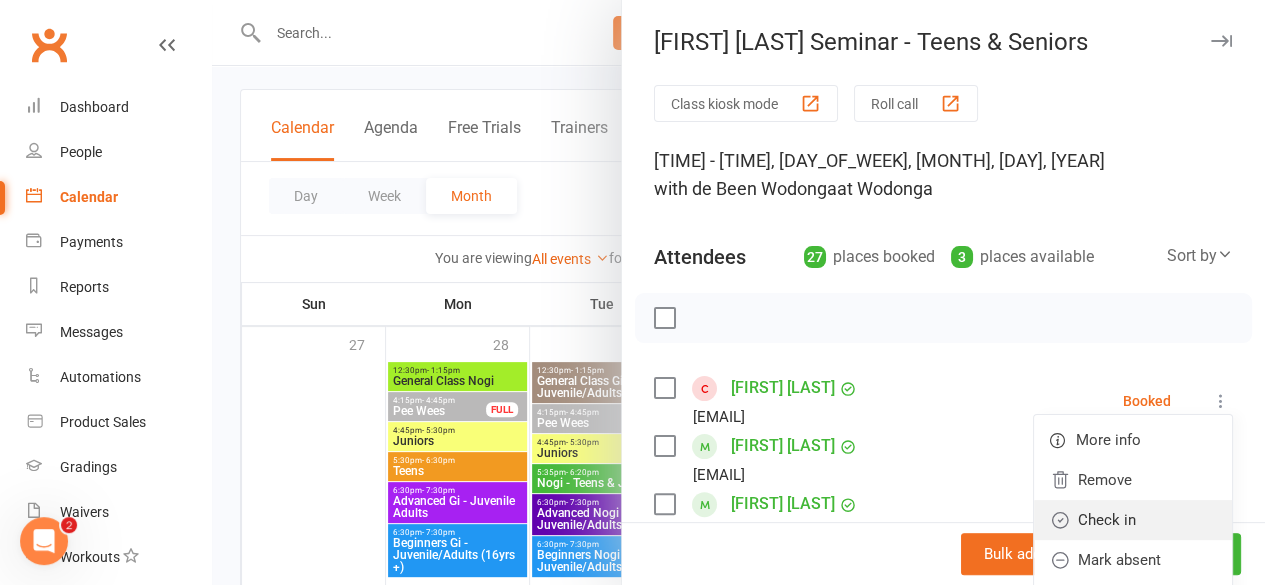 click on "Check in" at bounding box center (1133, 520) 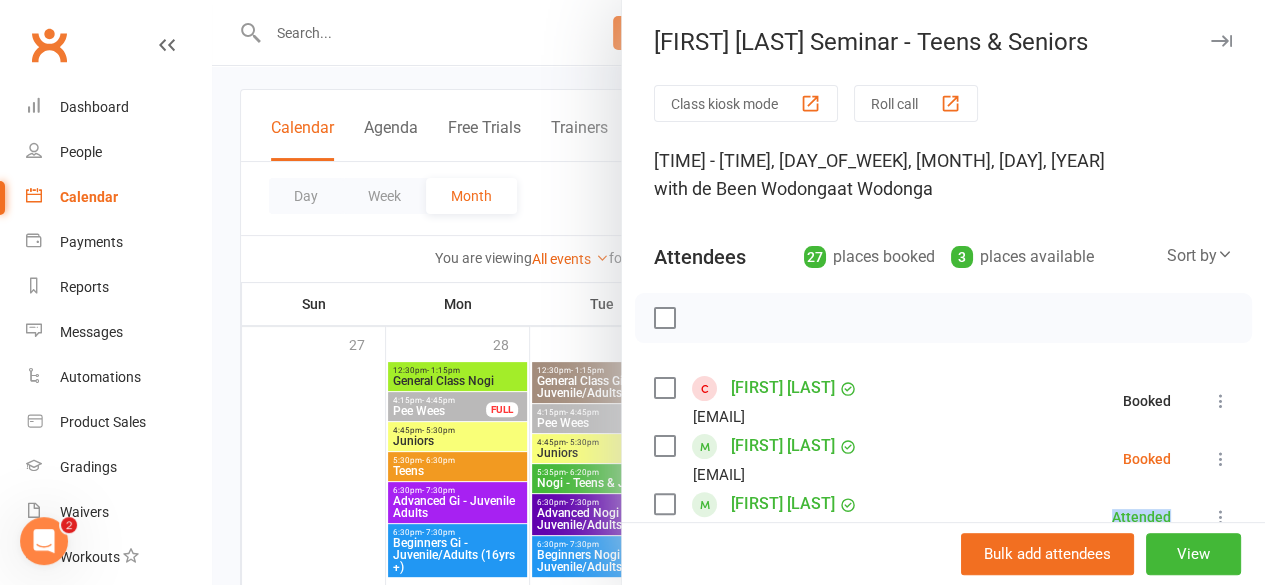 click on "[FIRST] [LAST] [EMAIL] Attended More info Remove Mark absent Undo check-in Send message" at bounding box center (943, 517) 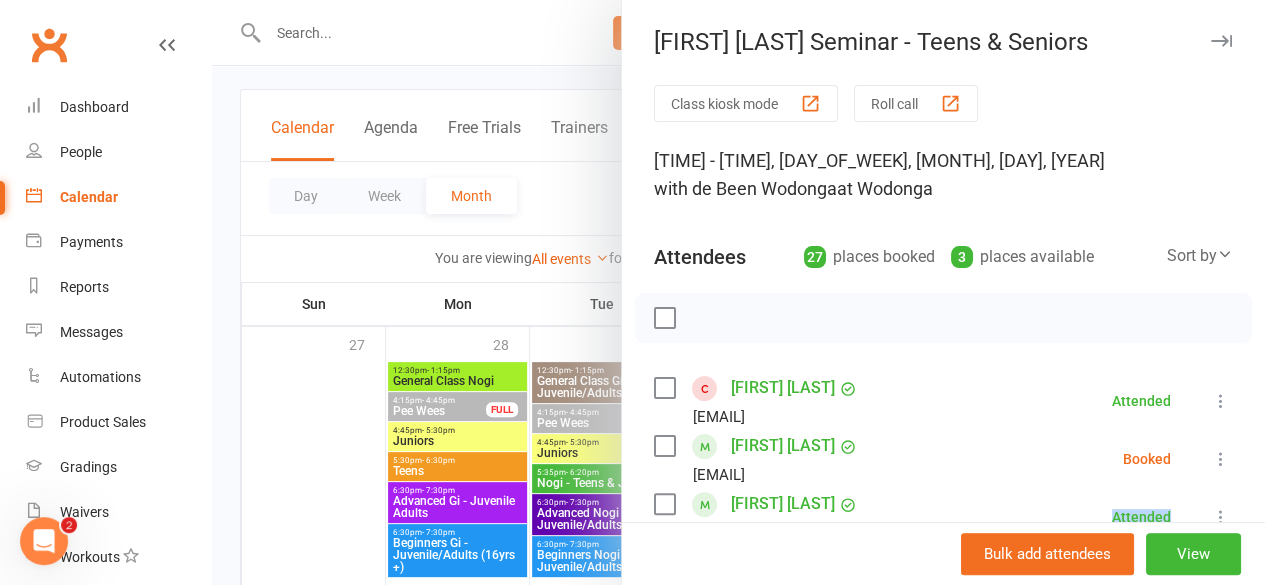 click at bounding box center (1221, 459) 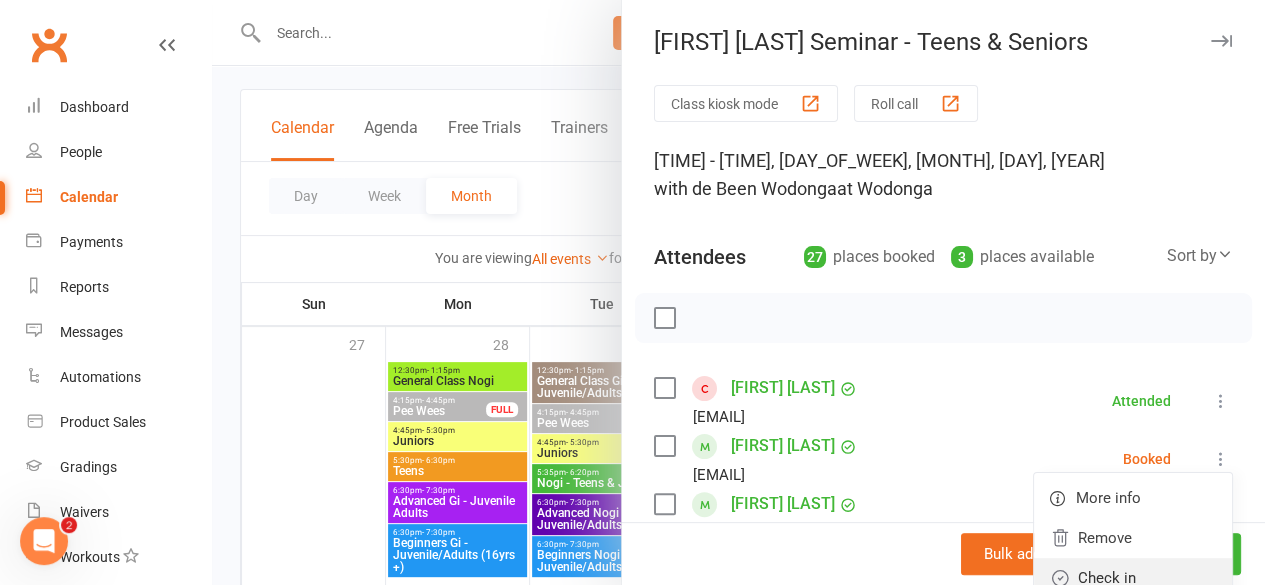 click on "Check in" at bounding box center [1133, 578] 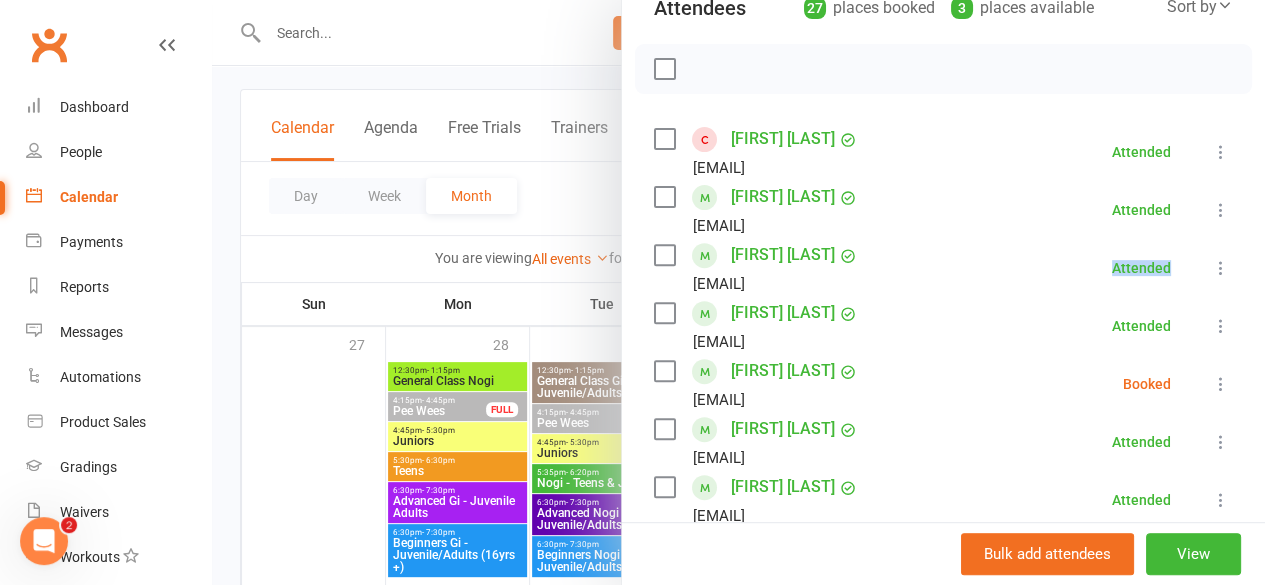 scroll, scrollTop: 251, scrollLeft: 0, axis: vertical 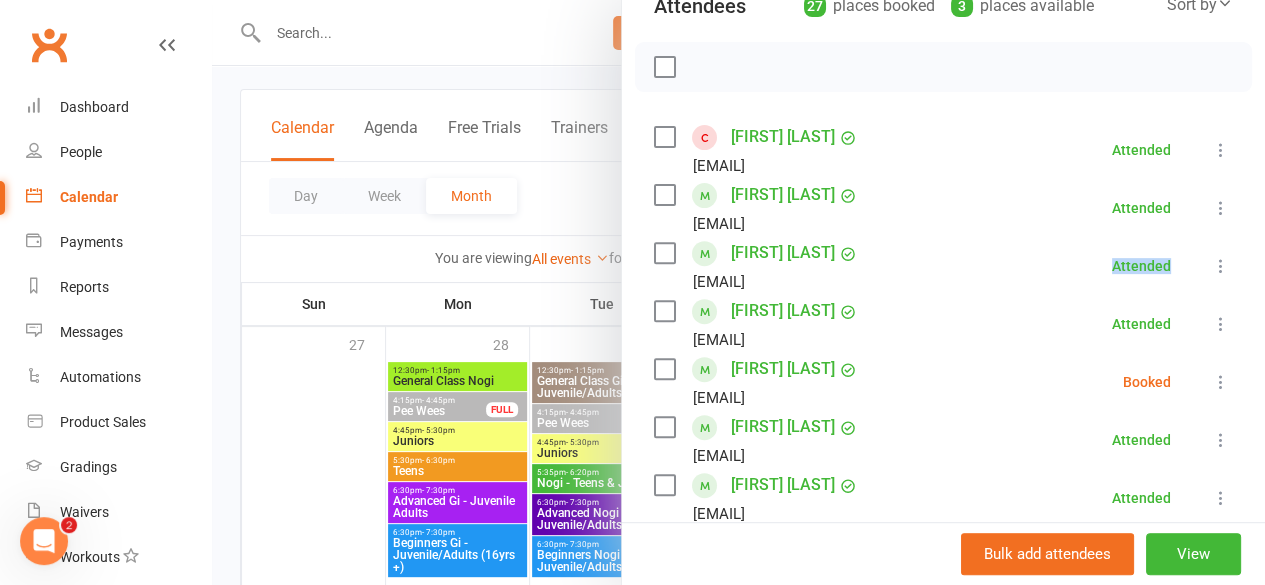 click at bounding box center (1221, 382) 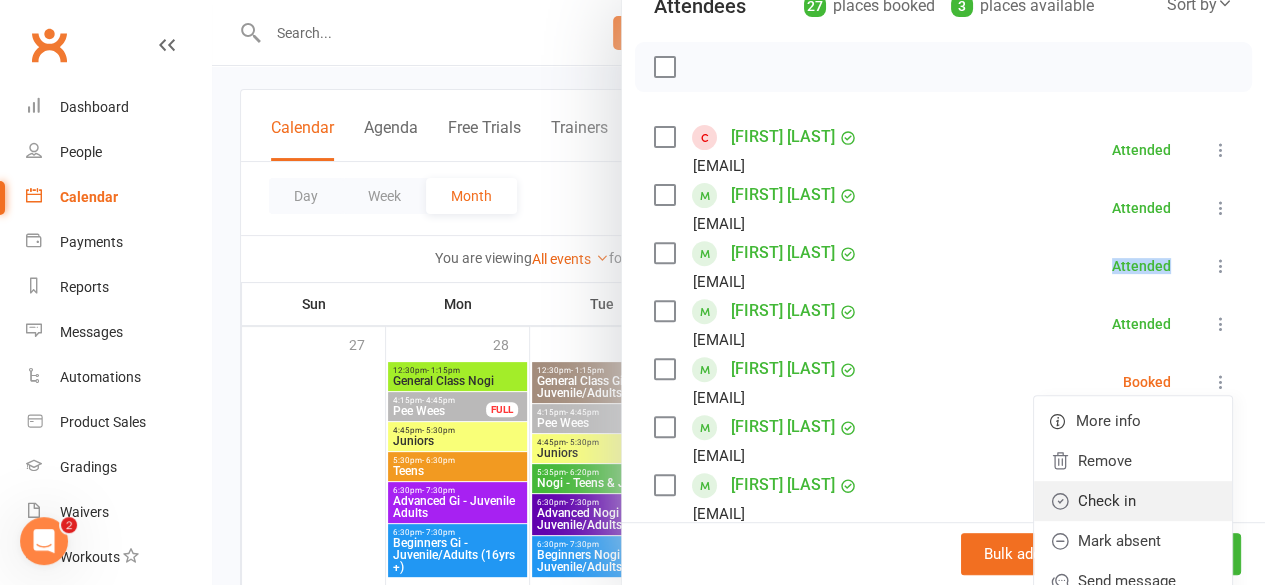 click on "Check in" at bounding box center [1133, 501] 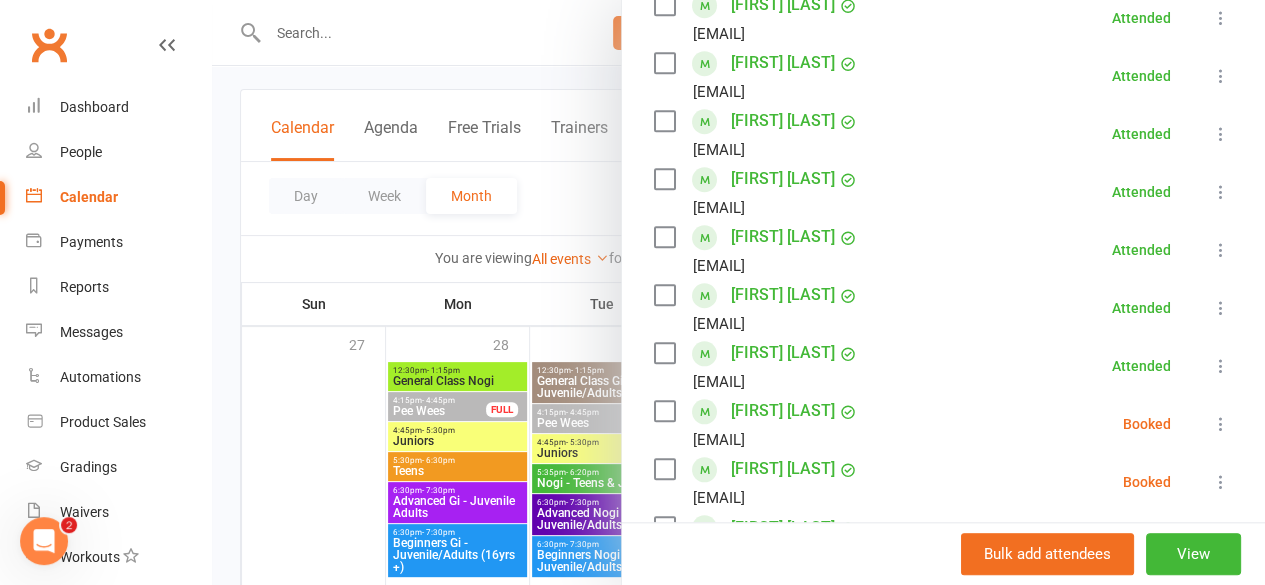scroll, scrollTop: 734, scrollLeft: 0, axis: vertical 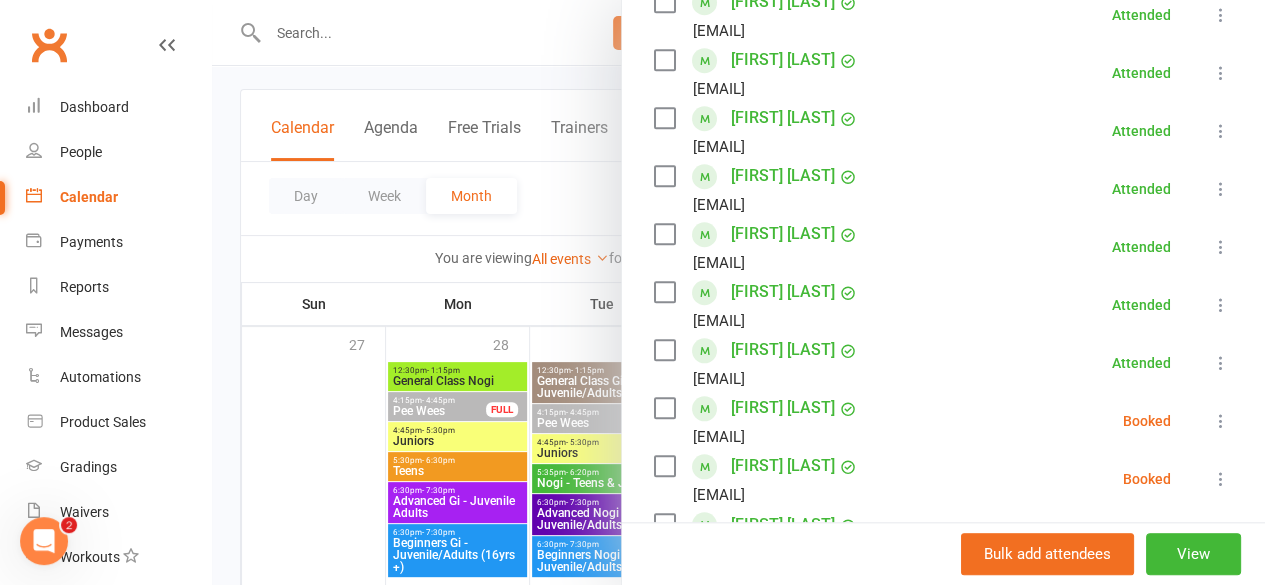 click at bounding box center [1221, 421] 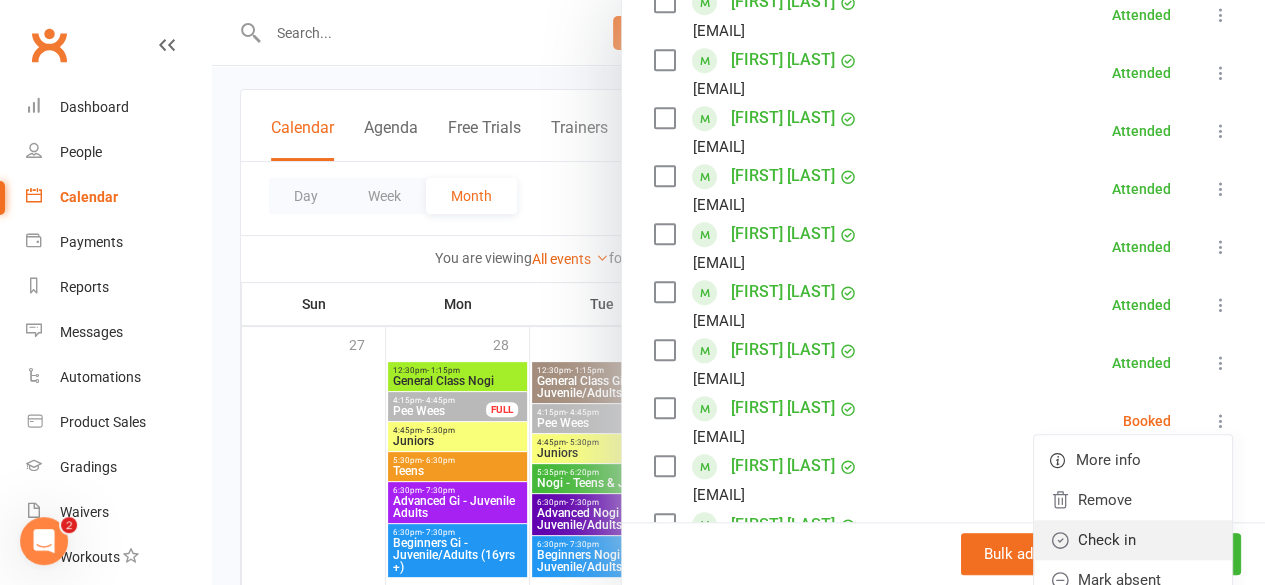 click on "Check in" at bounding box center (1133, 540) 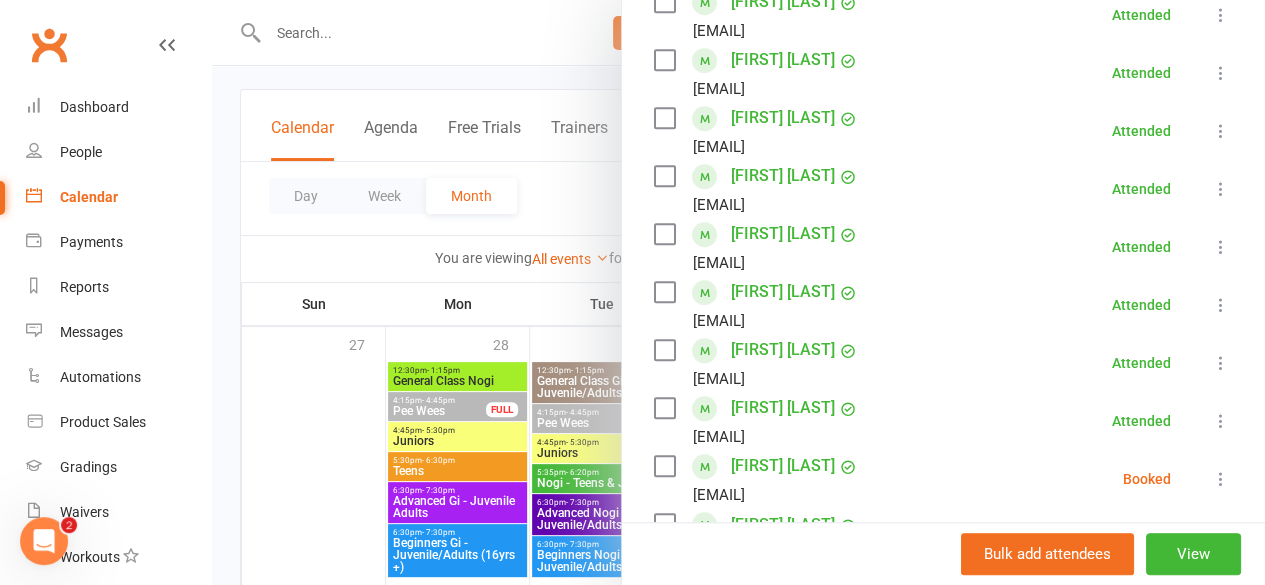 click at bounding box center (1221, 479) 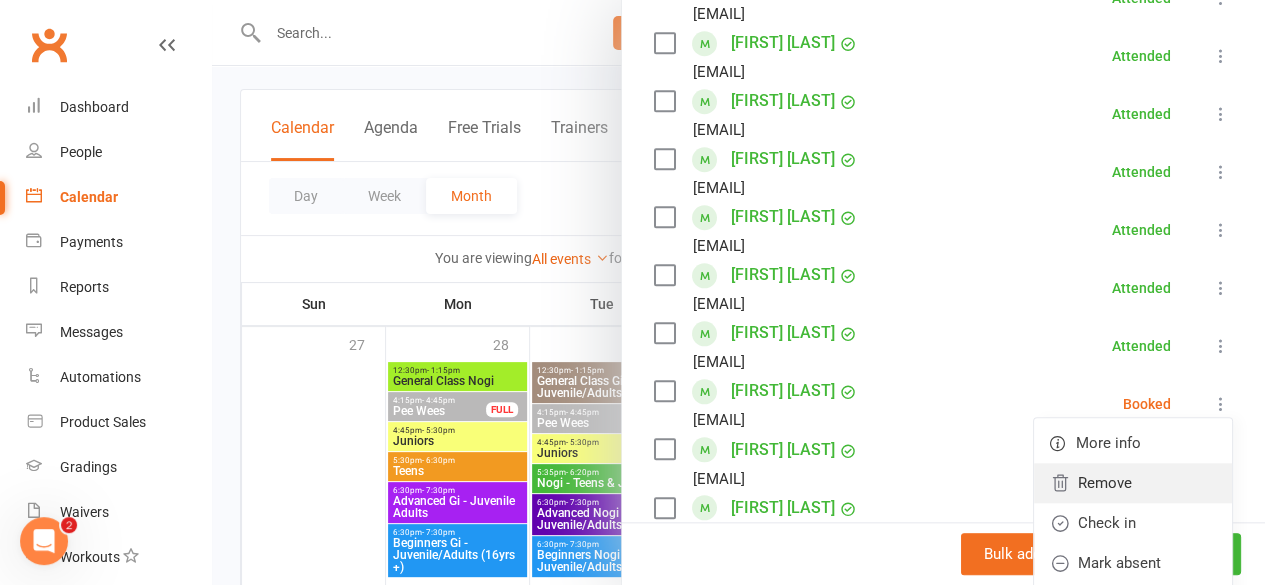 scroll, scrollTop: 810, scrollLeft: 0, axis: vertical 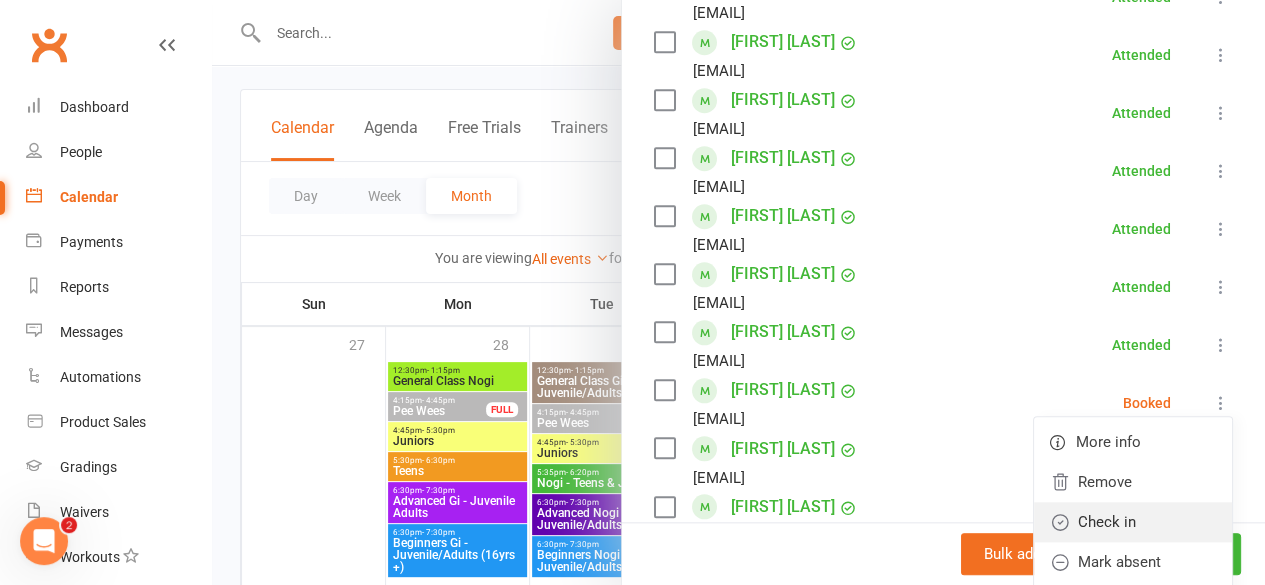 click on "Check in" at bounding box center (1133, 522) 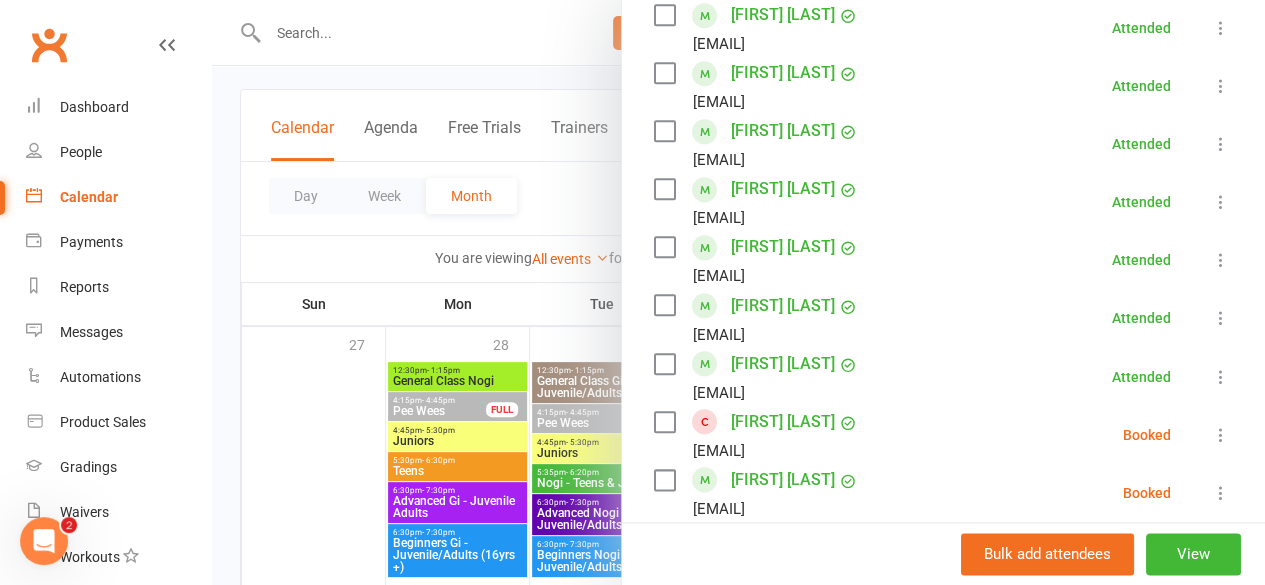 scroll, scrollTop: 971, scrollLeft: 0, axis: vertical 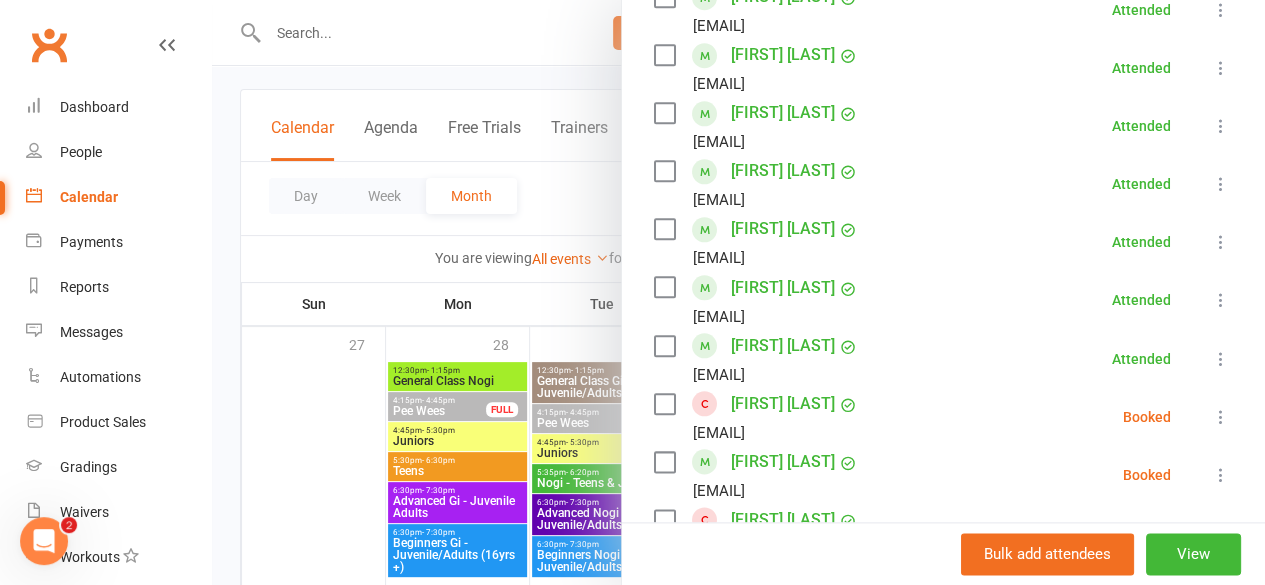 click at bounding box center (1221, 417) 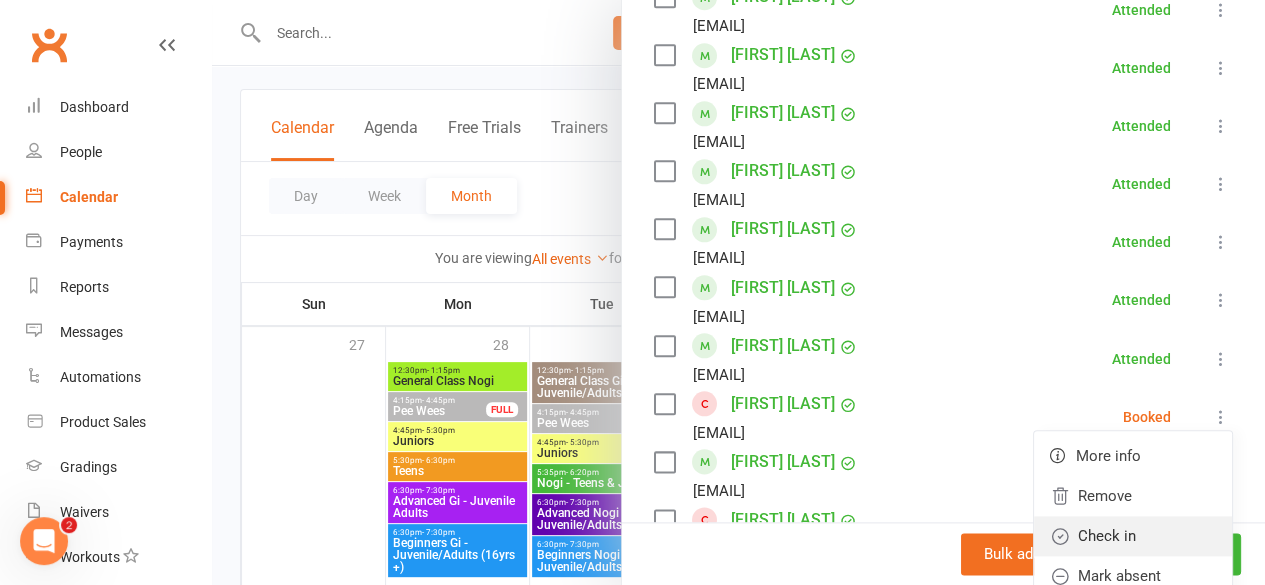 click on "Check in" at bounding box center [1133, 536] 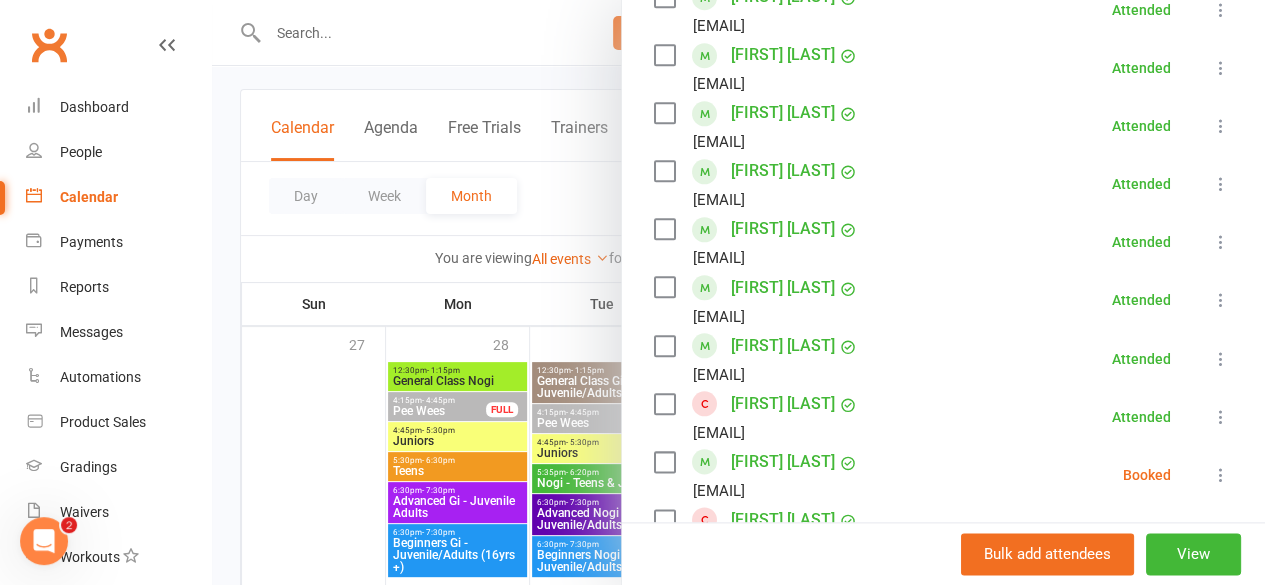 click at bounding box center (1221, 475) 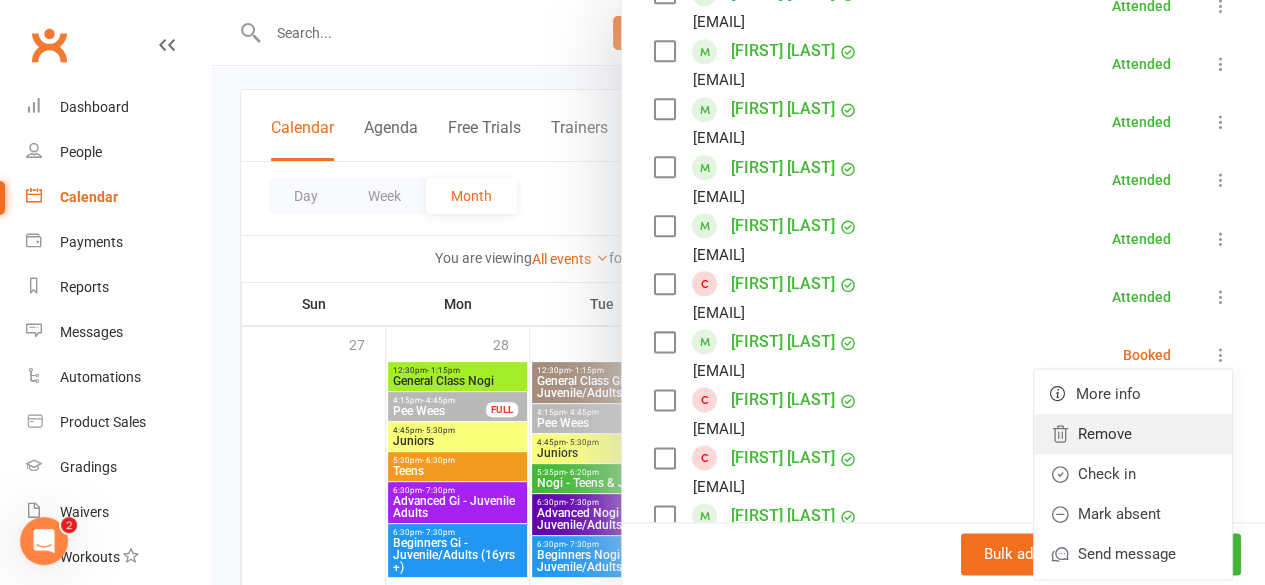 scroll, scrollTop: 1103, scrollLeft: 0, axis: vertical 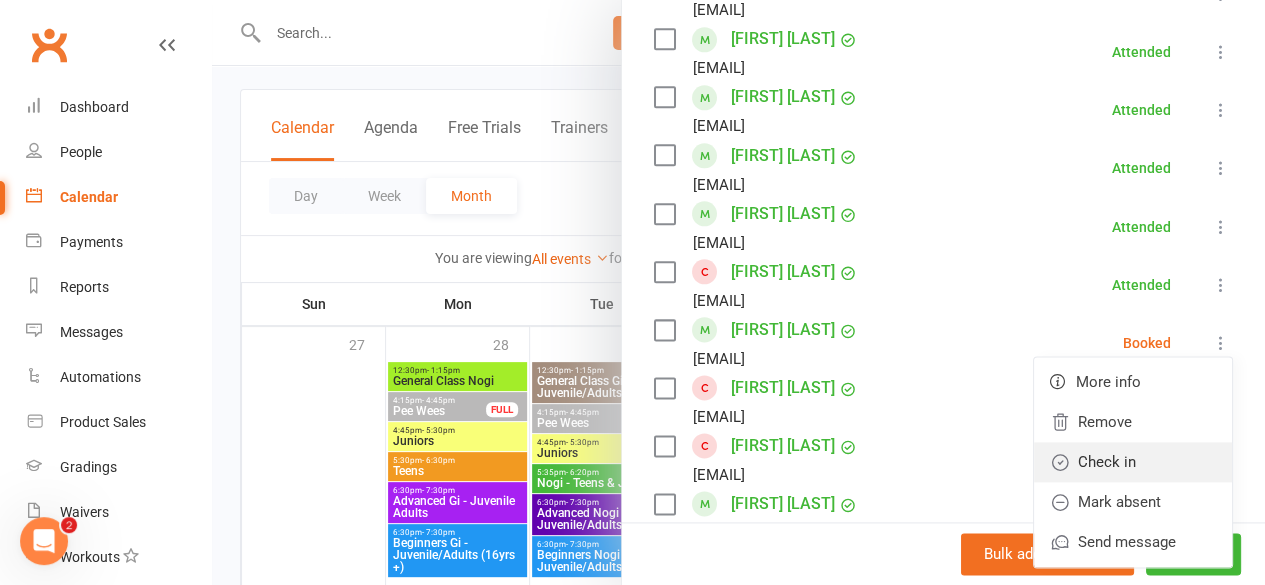 click on "Check in" at bounding box center (1133, 462) 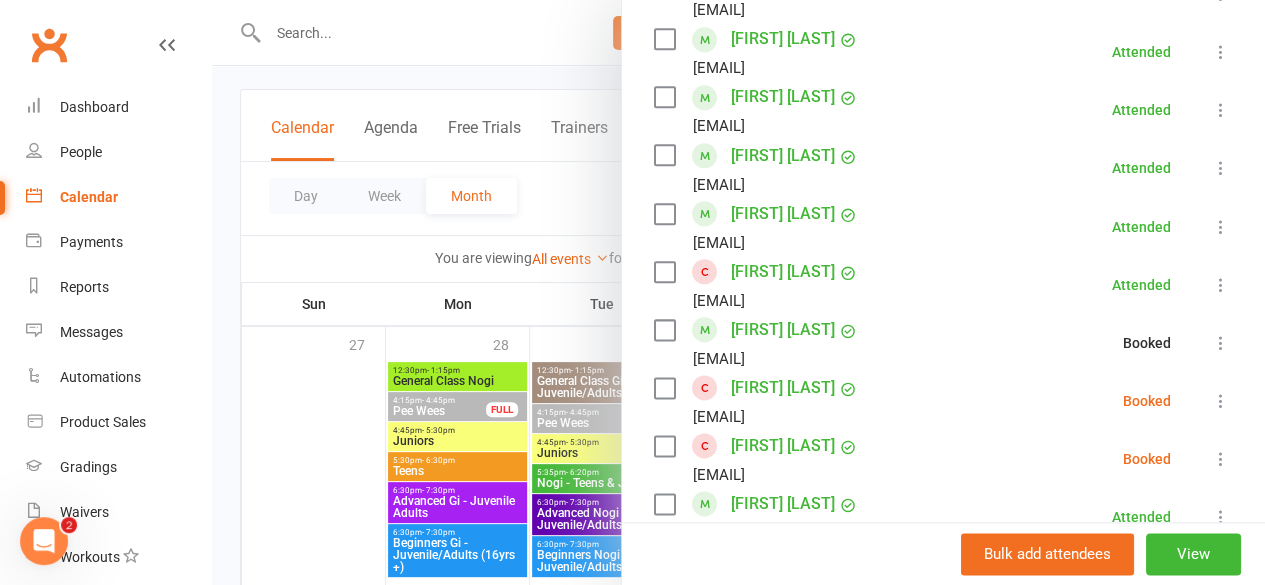 click at bounding box center [1221, 401] 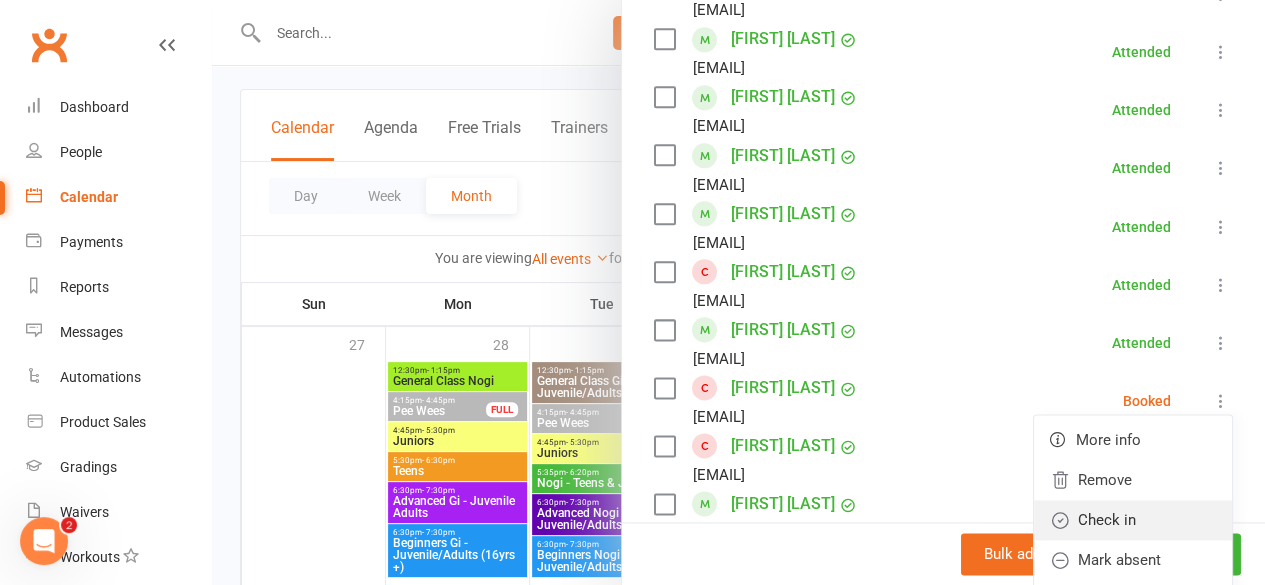 click on "Check in" at bounding box center (1133, 520) 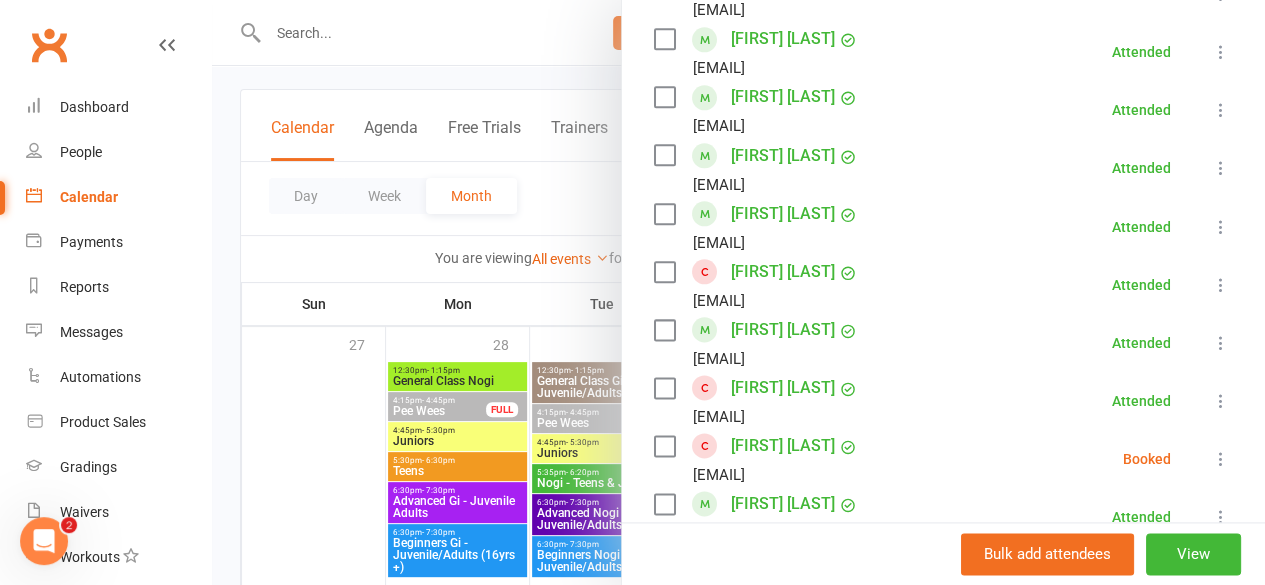 click at bounding box center [1221, 459] 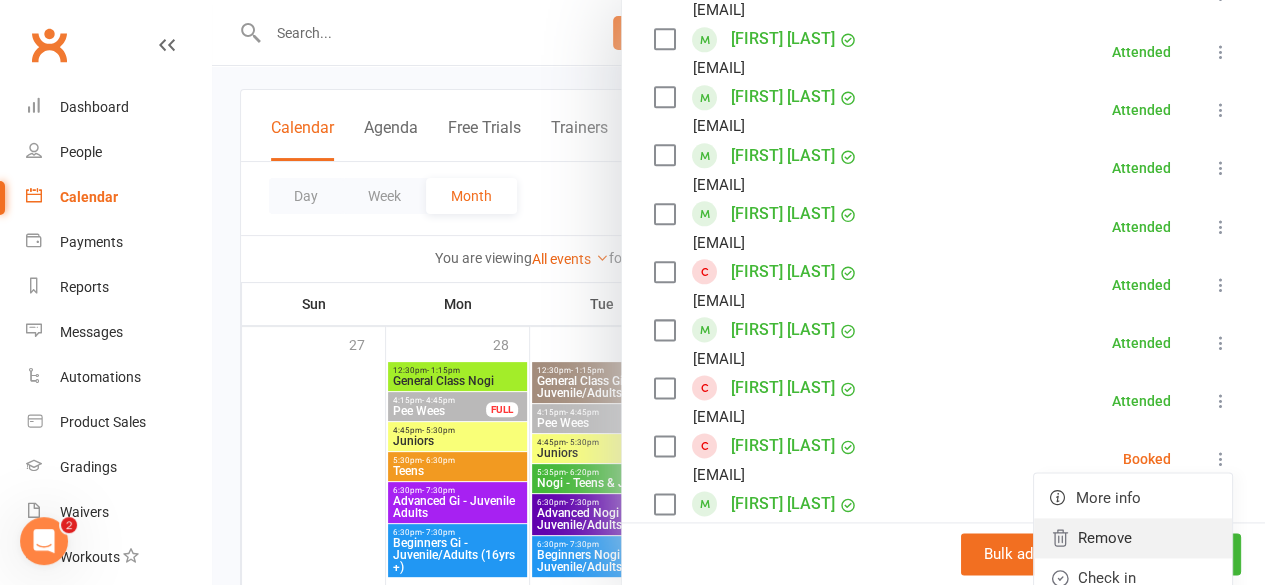 click on "Remove" at bounding box center [1133, 538] 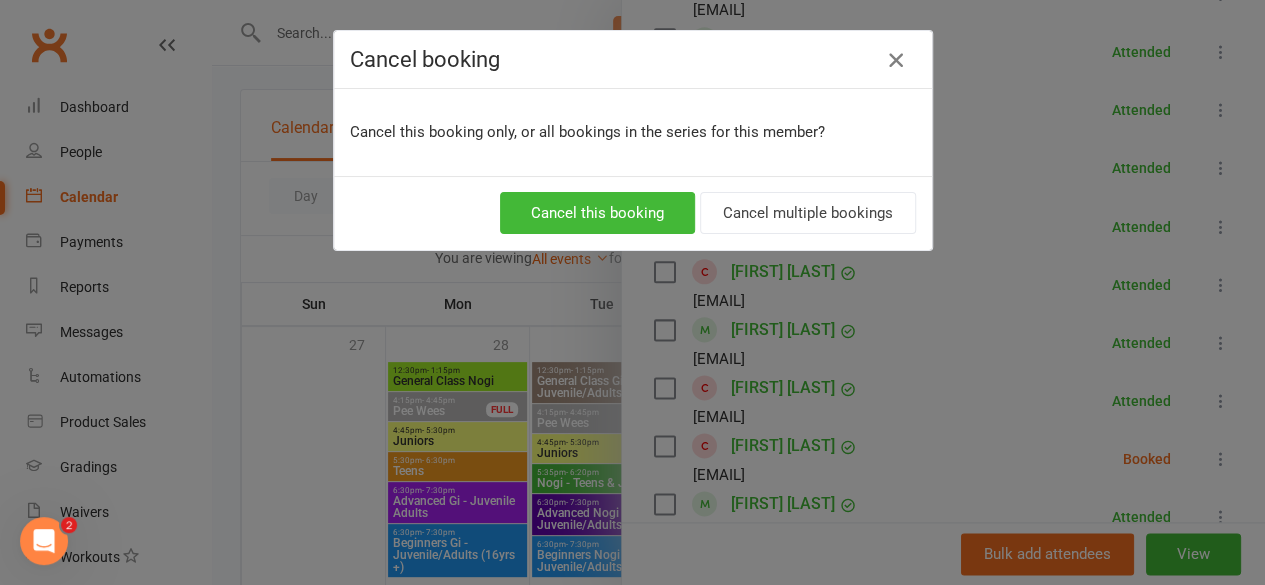 click at bounding box center (896, 60) 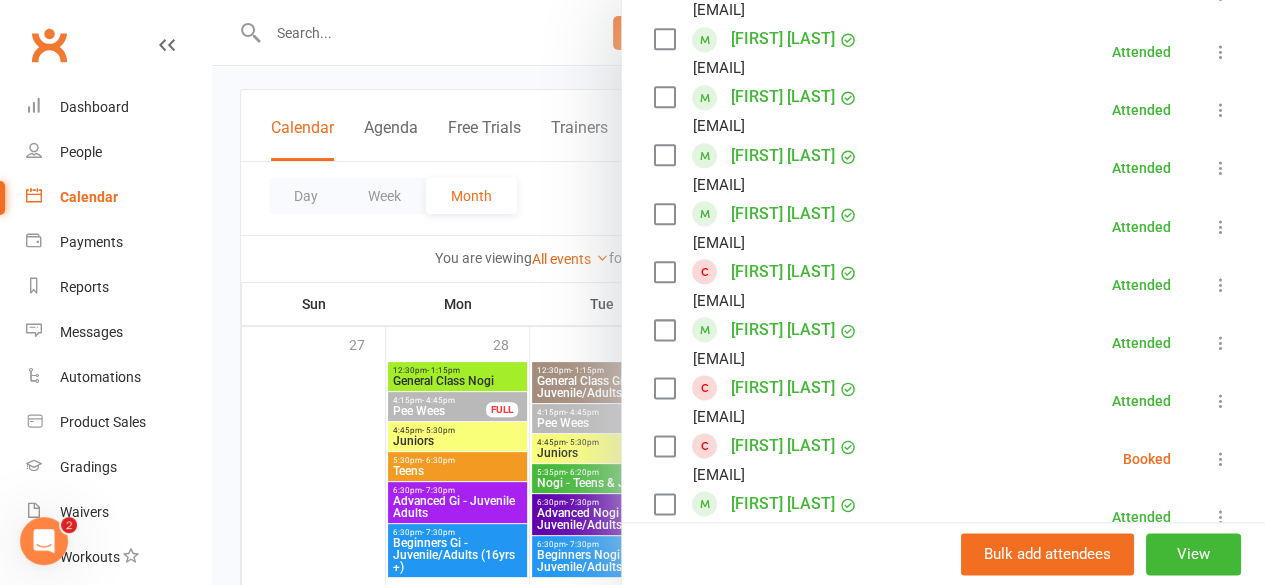 click at bounding box center [1221, 459] 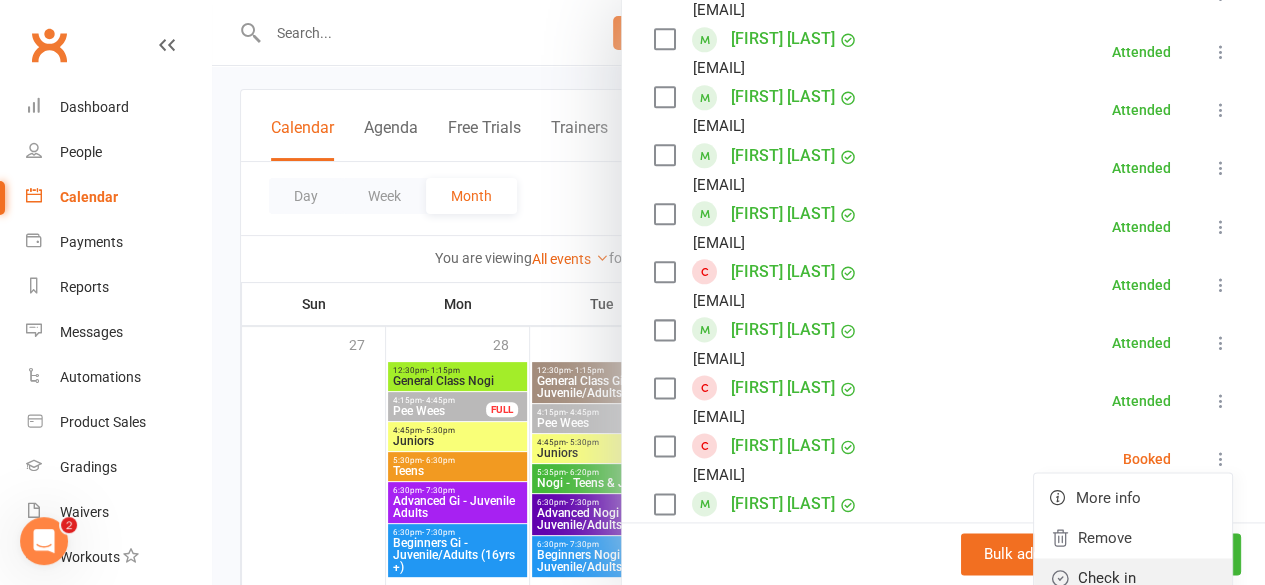 click on "Check in" at bounding box center [1133, 578] 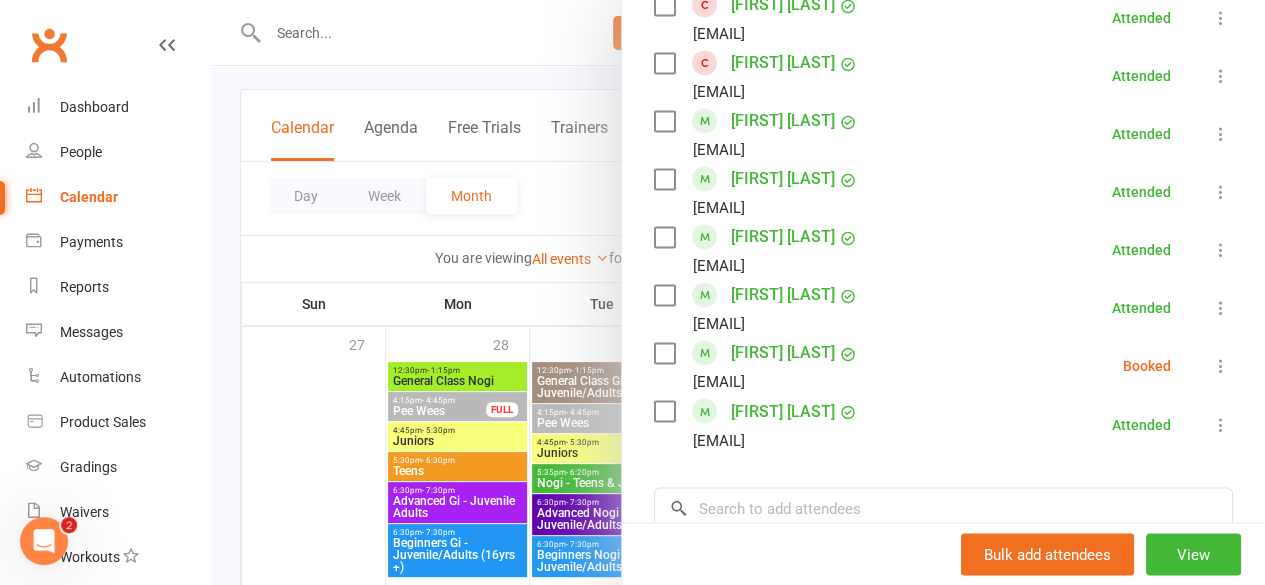 scroll, scrollTop: 1487, scrollLeft: 0, axis: vertical 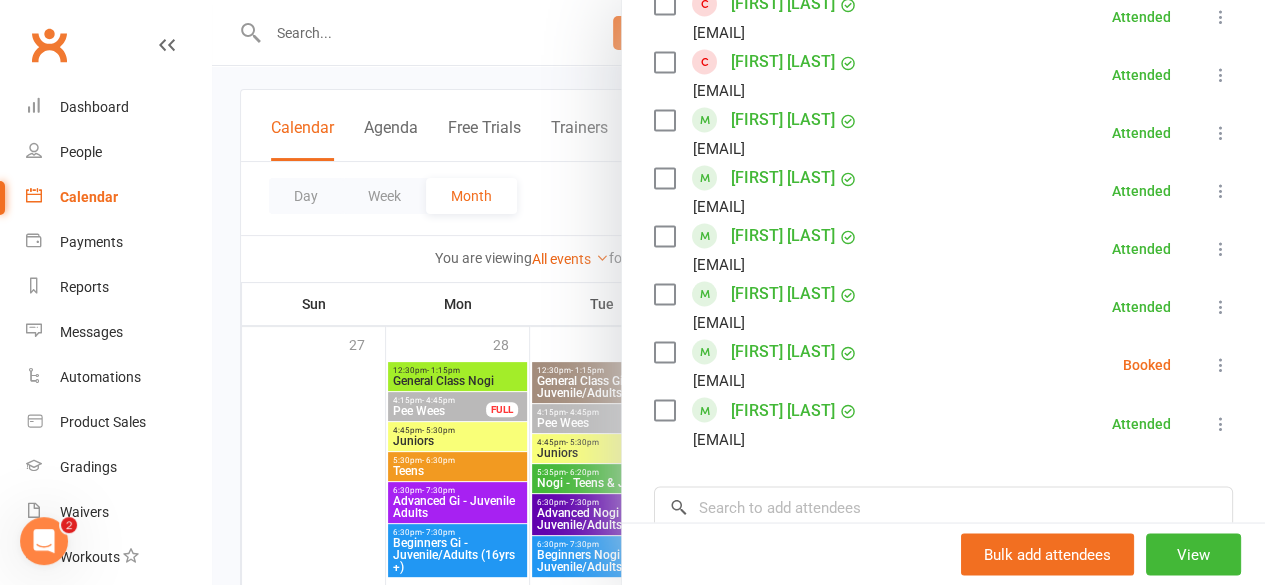 click at bounding box center (1221, 365) 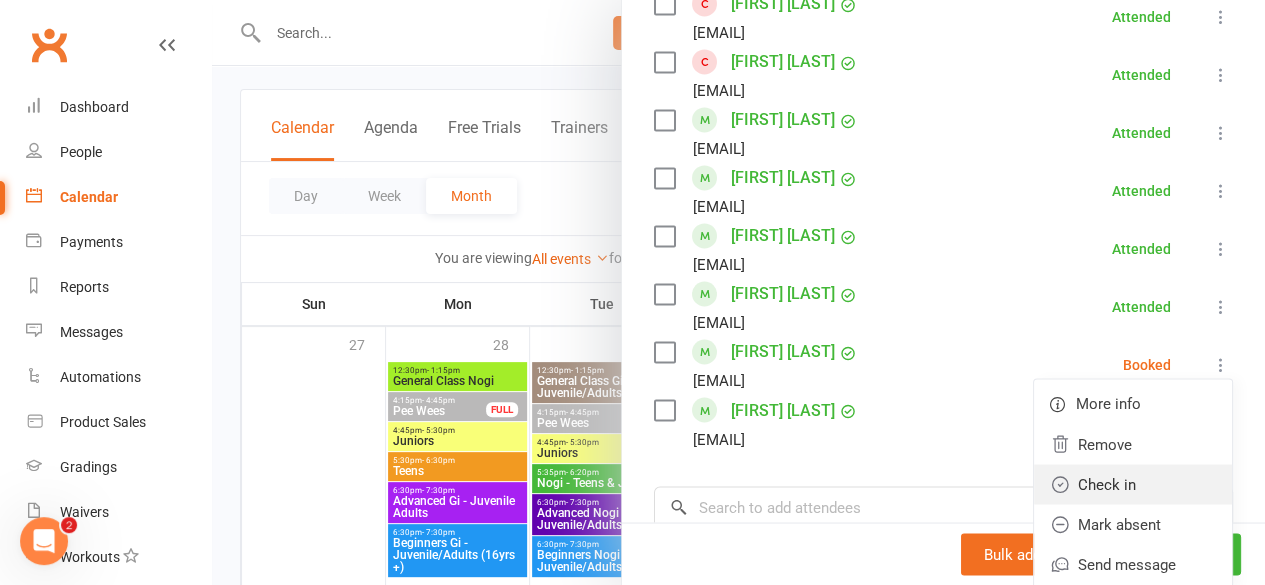 click on "Check in" at bounding box center [1133, 484] 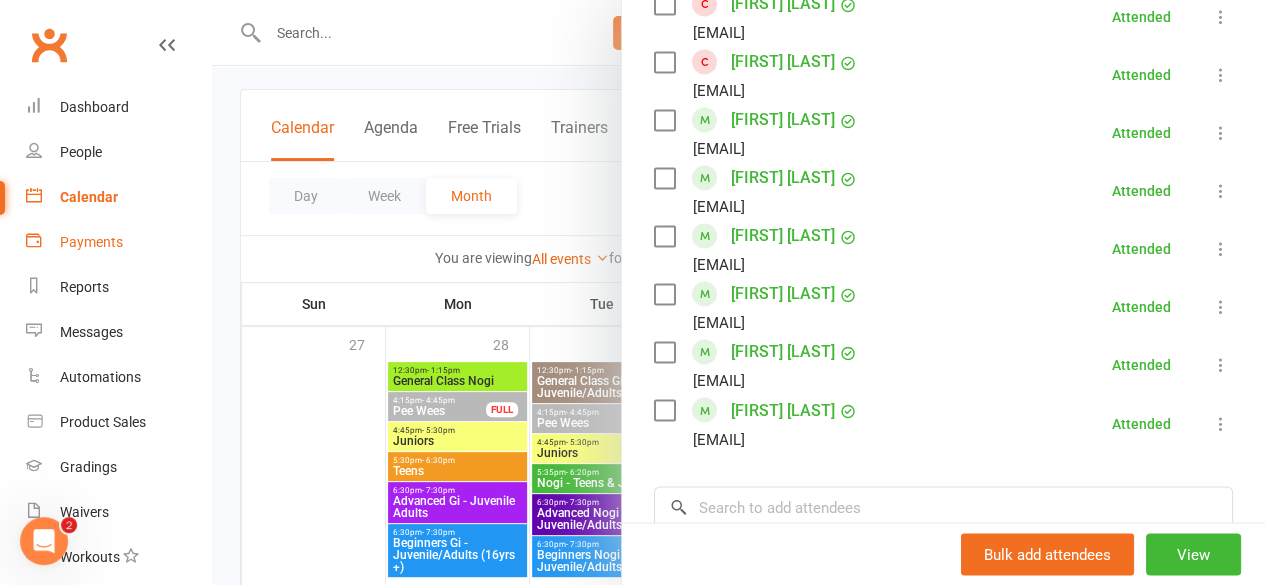 click on "Payments" at bounding box center (118, 242) 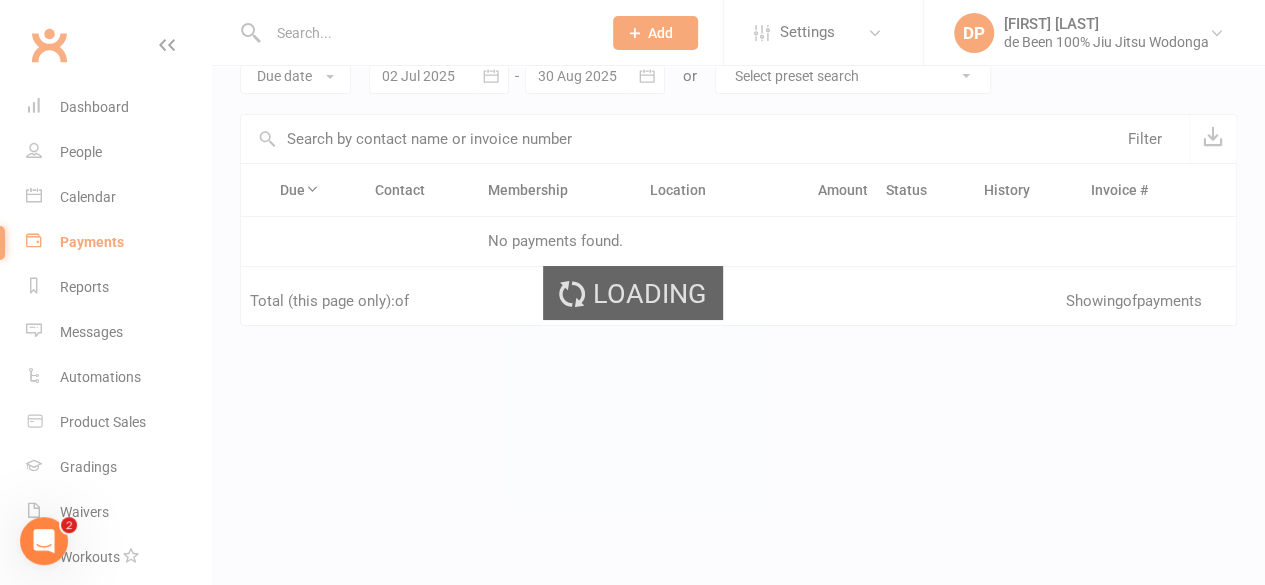 scroll, scrollTop: 0, scrollLeft: 0, axis: both 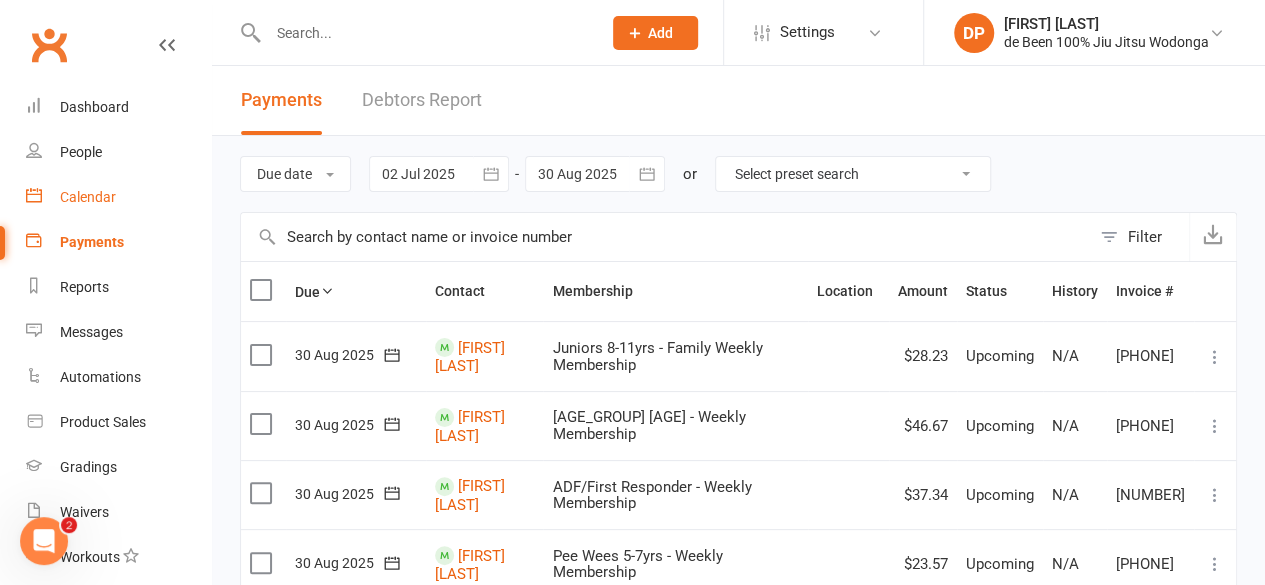 click on "Calendar" at bounding box center (88, 197) 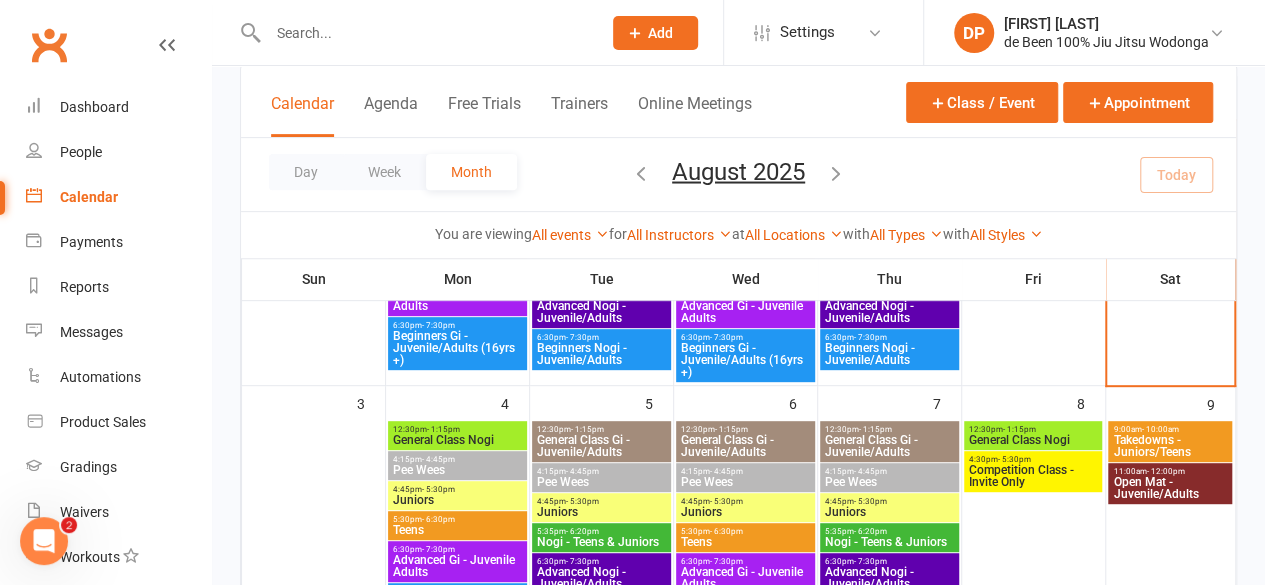 scroll, scrollTop: 306, scrollLeft: 0, axis: vertical 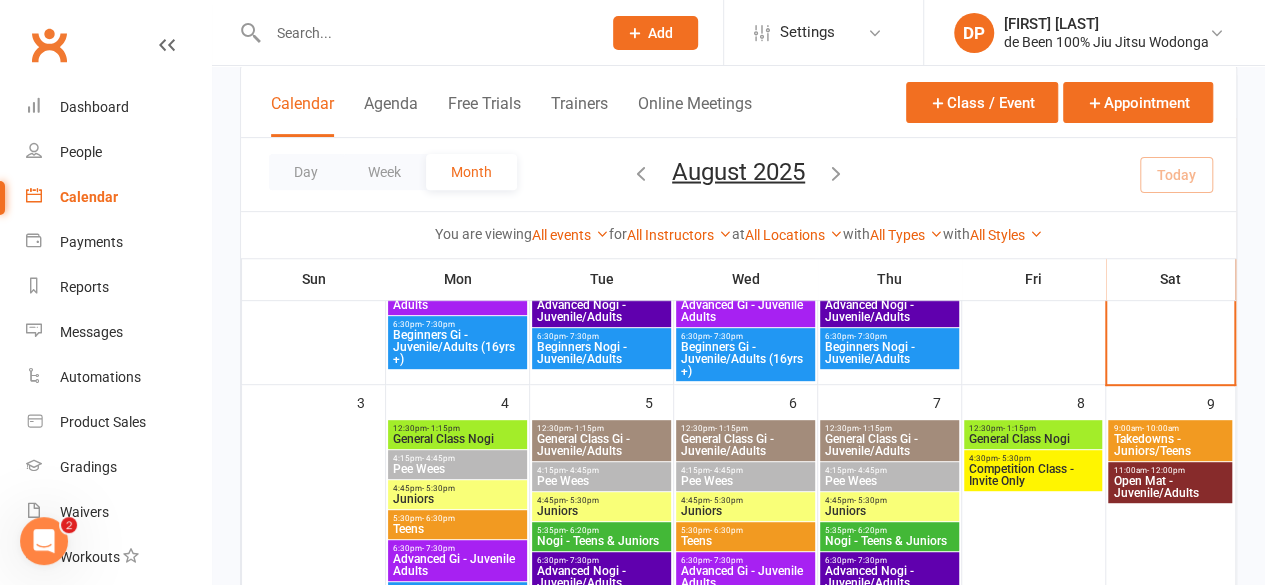 click on "Pee Wees" at bounding box center (457, 469) 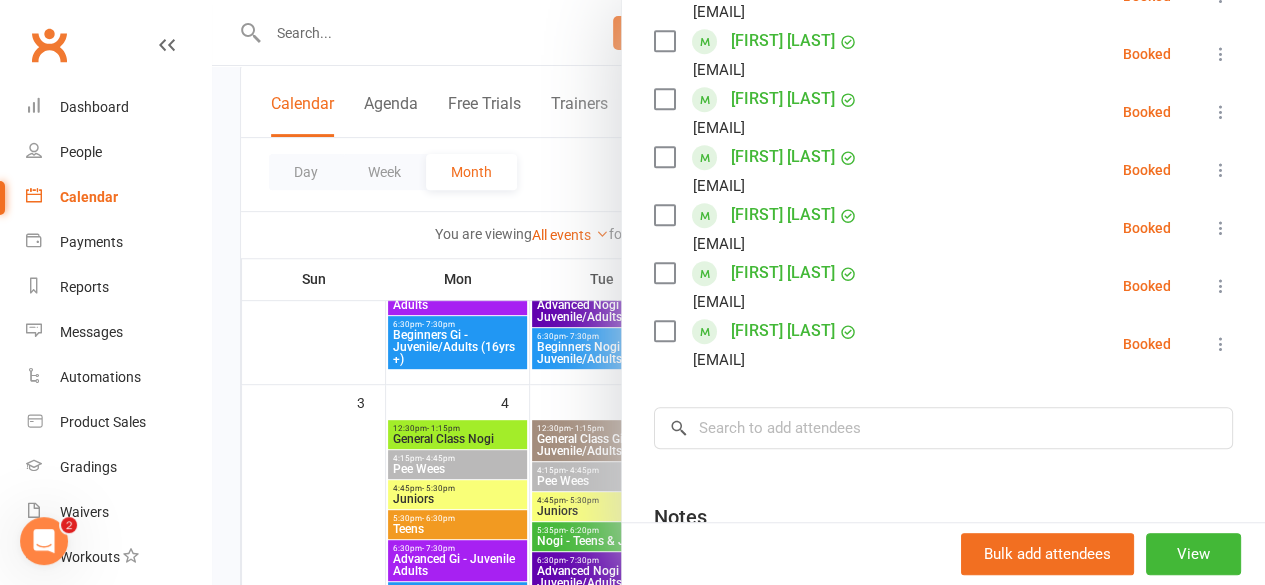 scroll, scrollTop: 464, scrollLeft: 0, axis: vertical 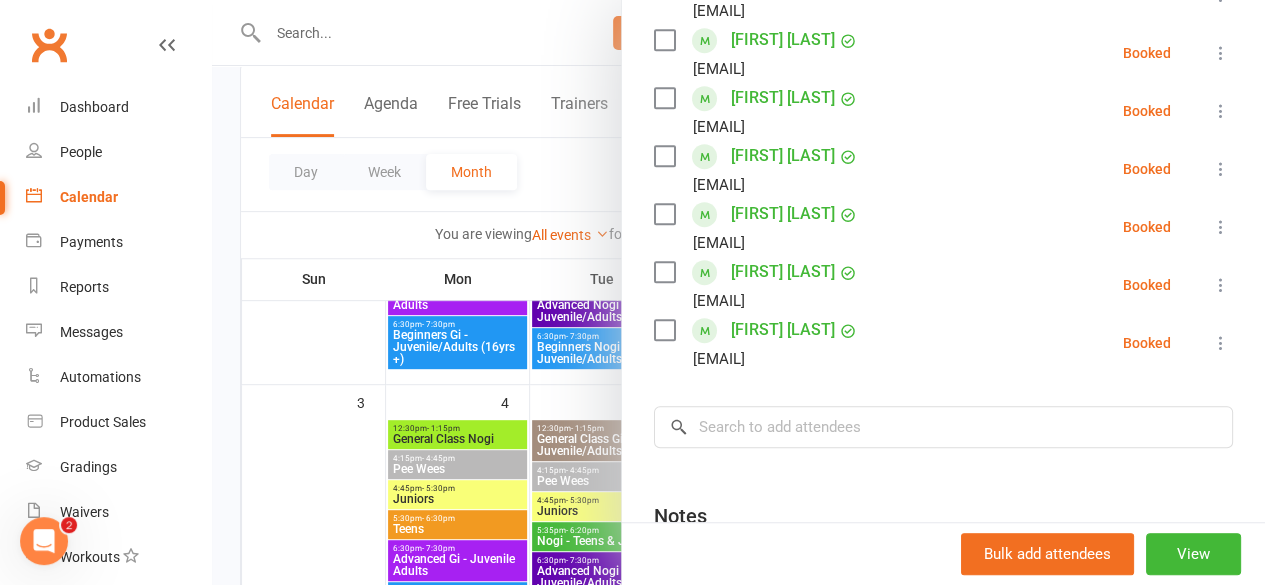 click at bounding box center [738, 292] 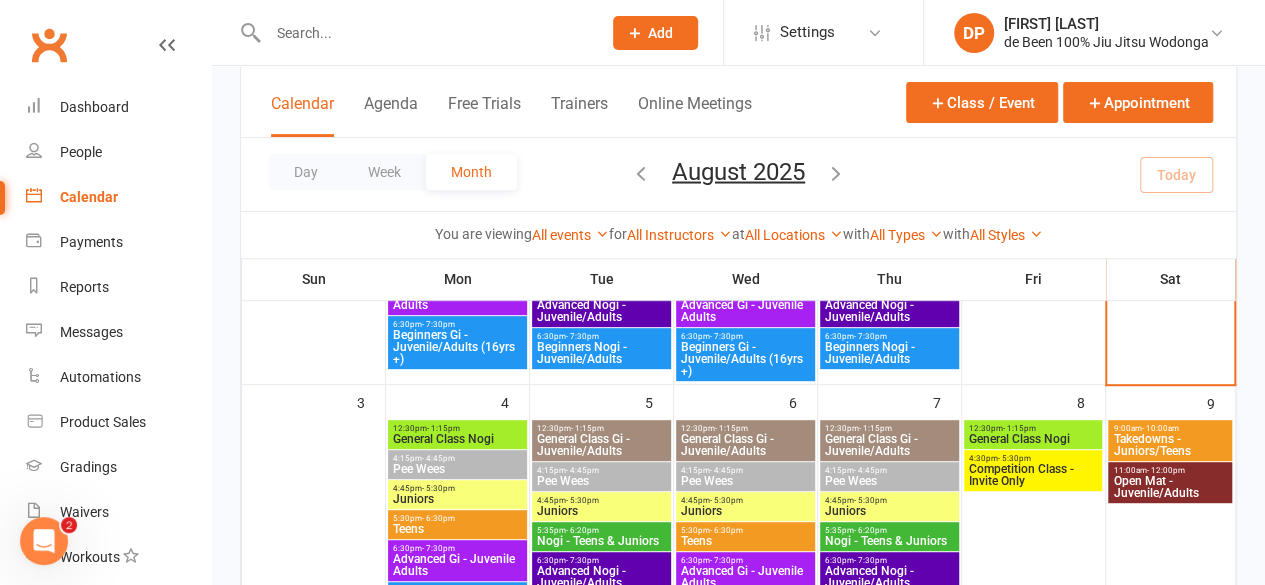 click on "Juniors" at bounding box center (457, 499) 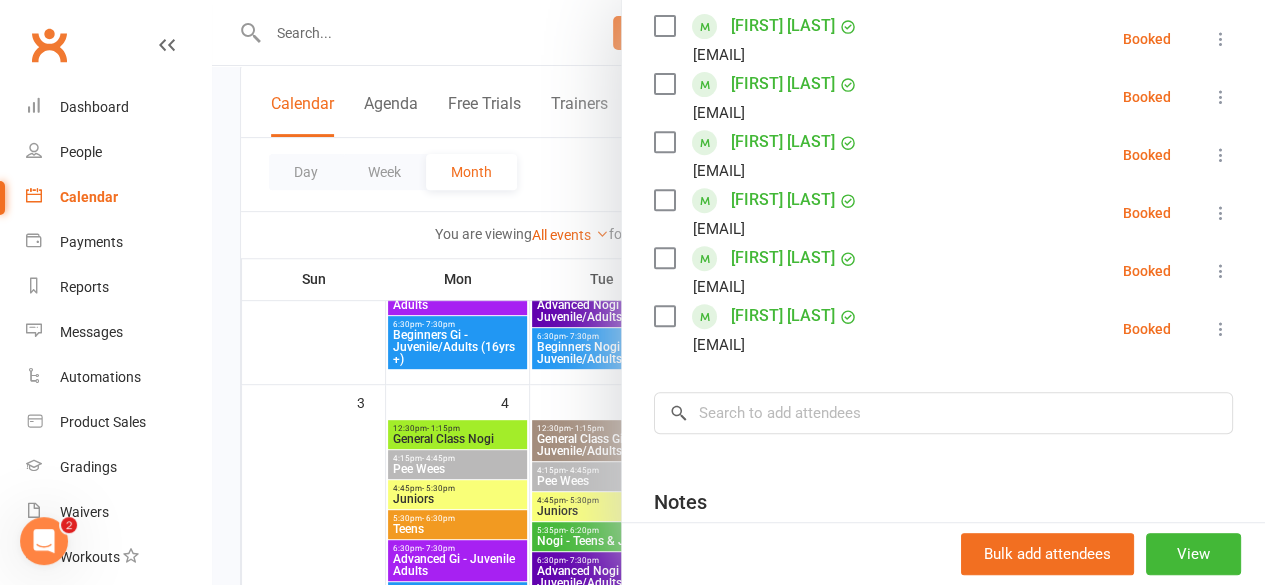 scroll, scrollTop: 363, scrollLeft: 0, axis: vertical 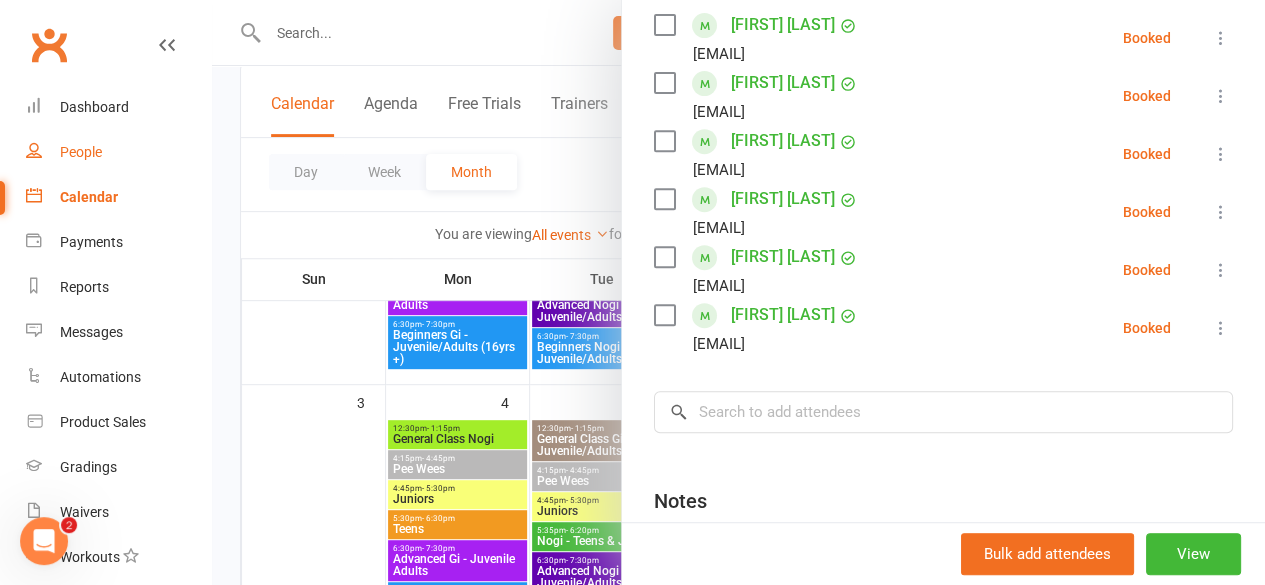 click on "People" at bounding box center (81, 152) 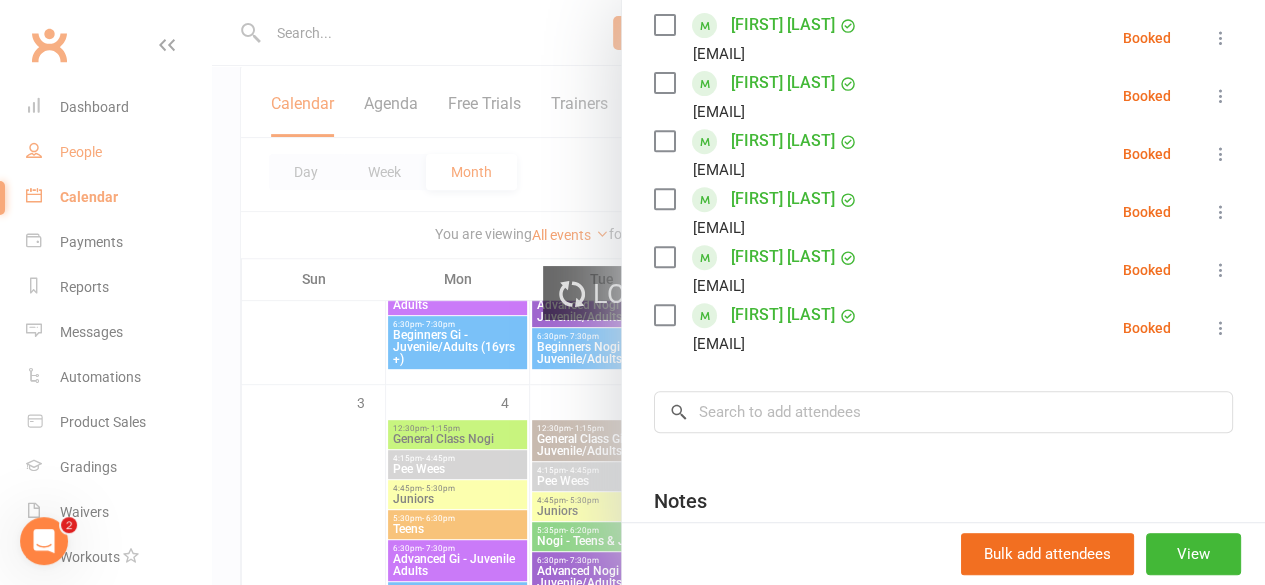 select on "100" 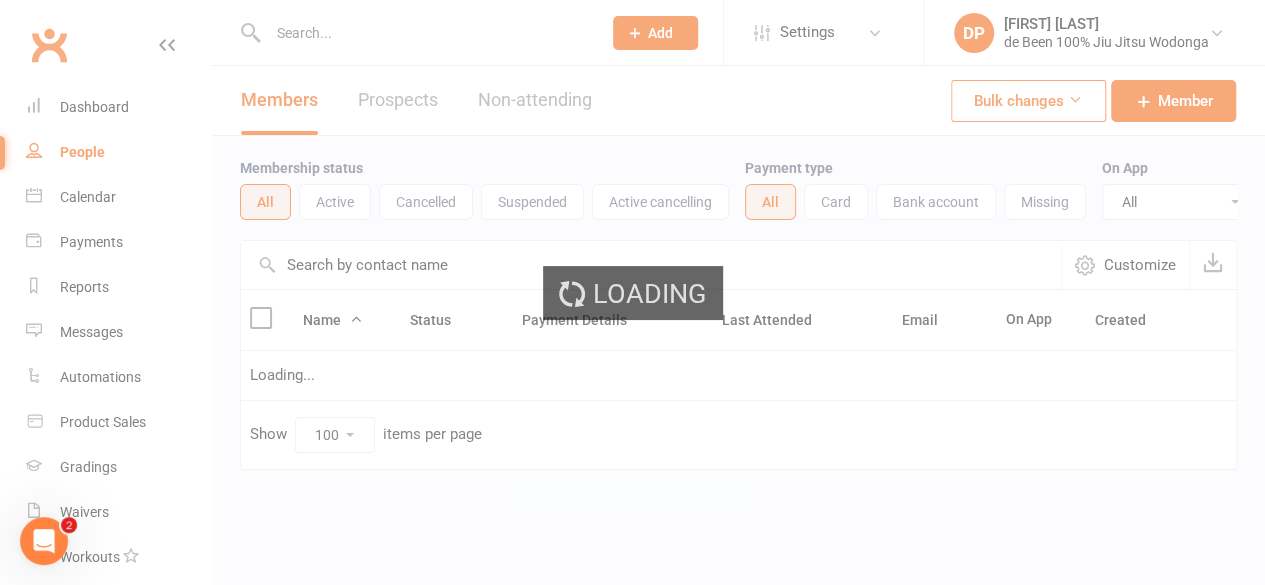 scroll, scrollTop: 0, scrollLeft: 0, axis: both 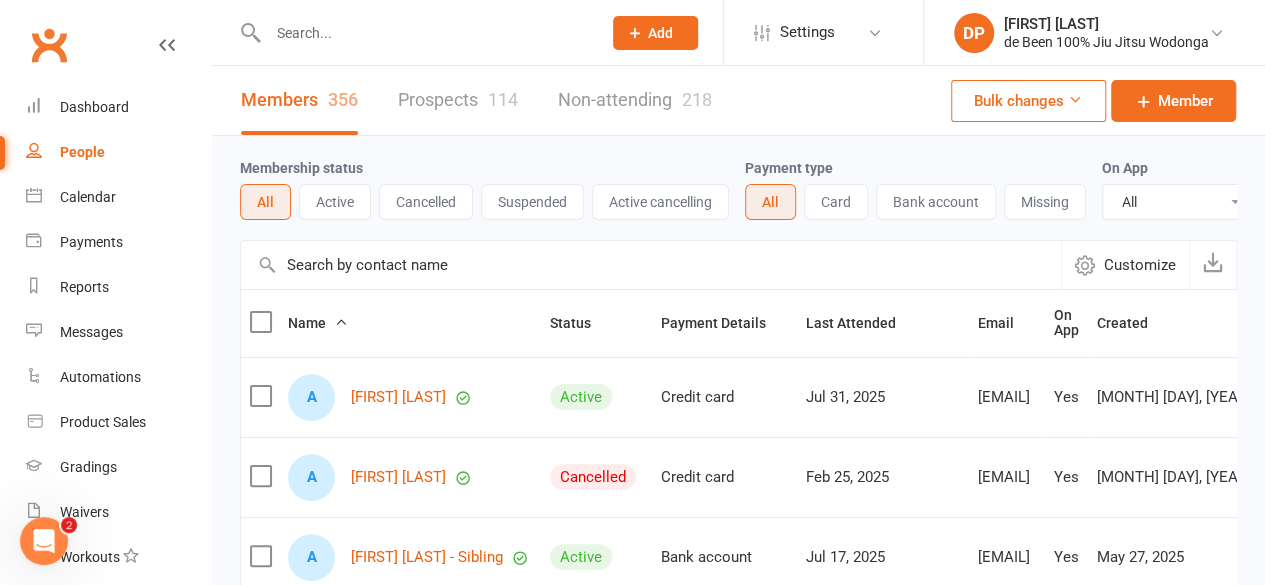 click at bounding box center [651, 265] 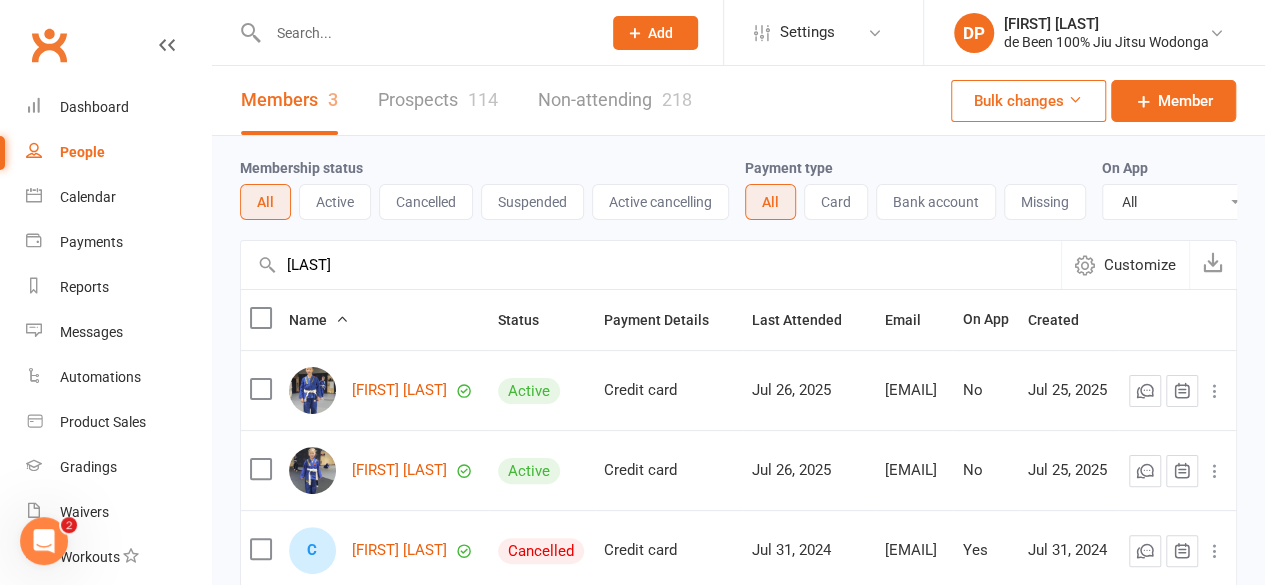 type on "[LAST]" 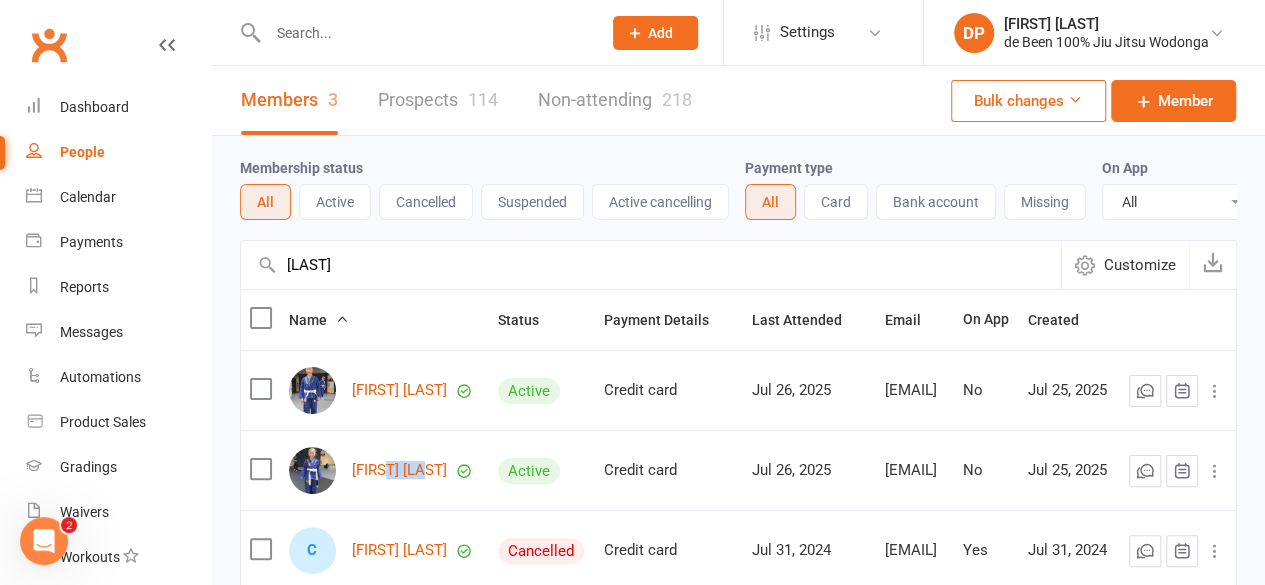 click on "[FIRST] [LAST]" at bounding box center [384, 470] 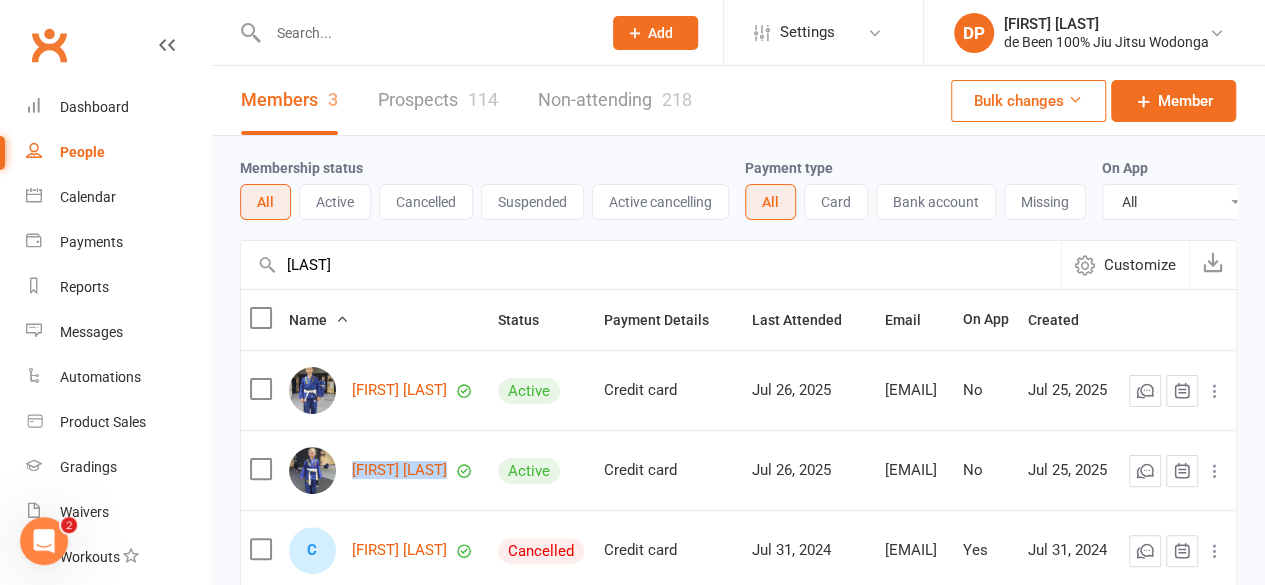 click on "[FIRST] [LAST]" at bounding box center (384, 470) 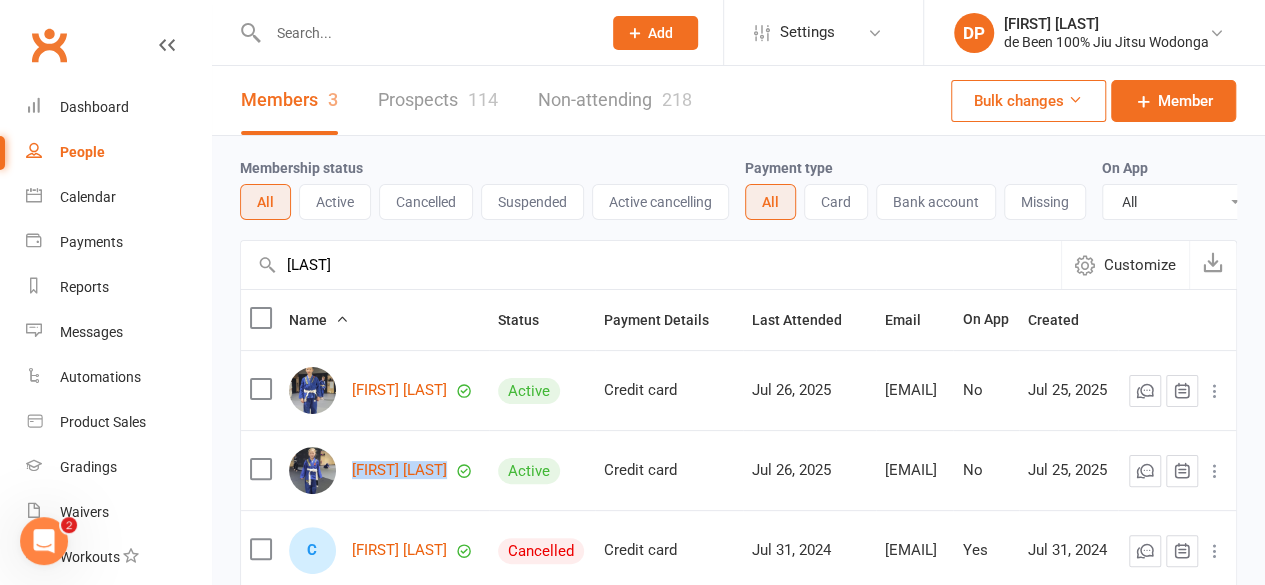 click at bounding box center [312, 470] 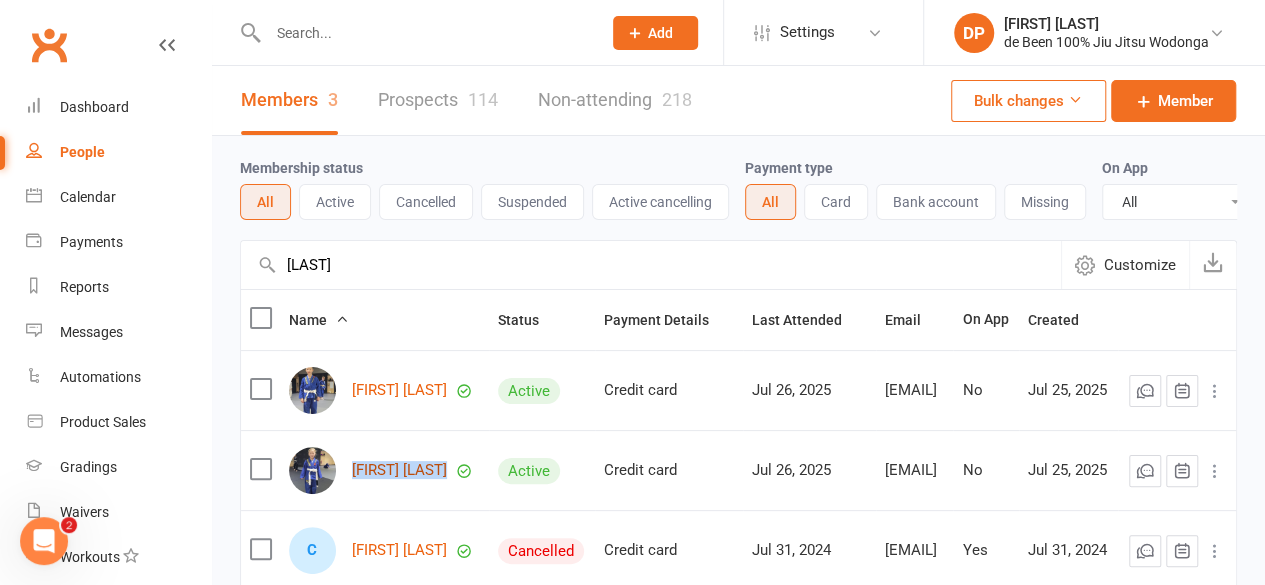 click on "[FIRST] [LAST]" at bounding box center [399, 470] 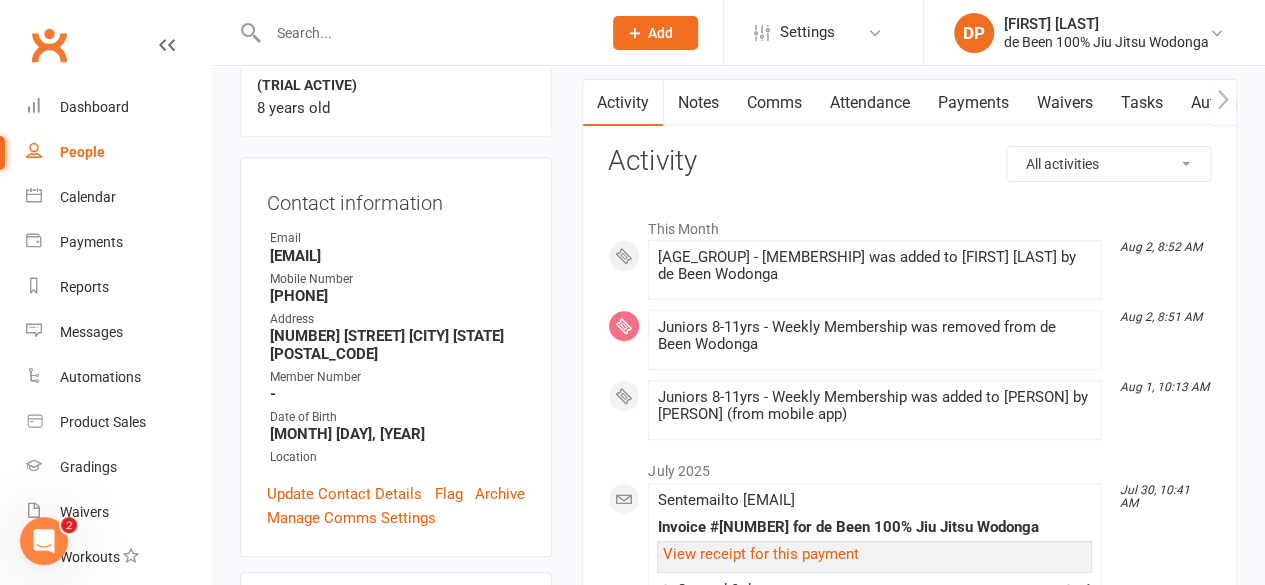 scroll, scrollTop: 195, scrollLeft: 0, axis: vertical 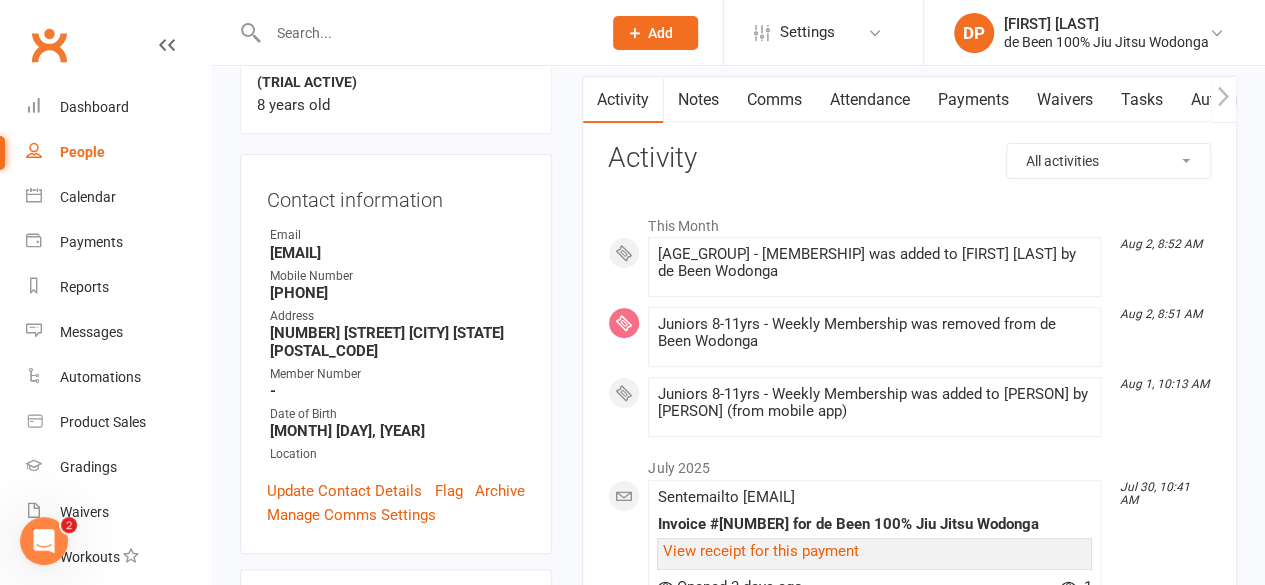 click on "People" at bounding box center (82, 152) 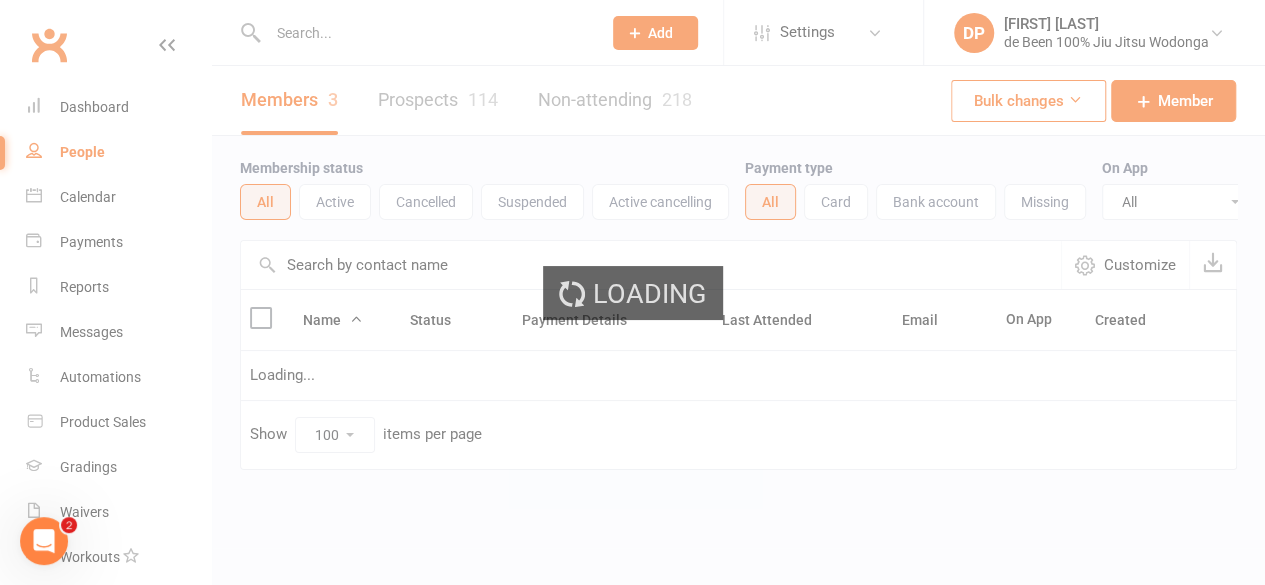 scroll, scrollTop: 0, scrollLeft: 0, axis: both 